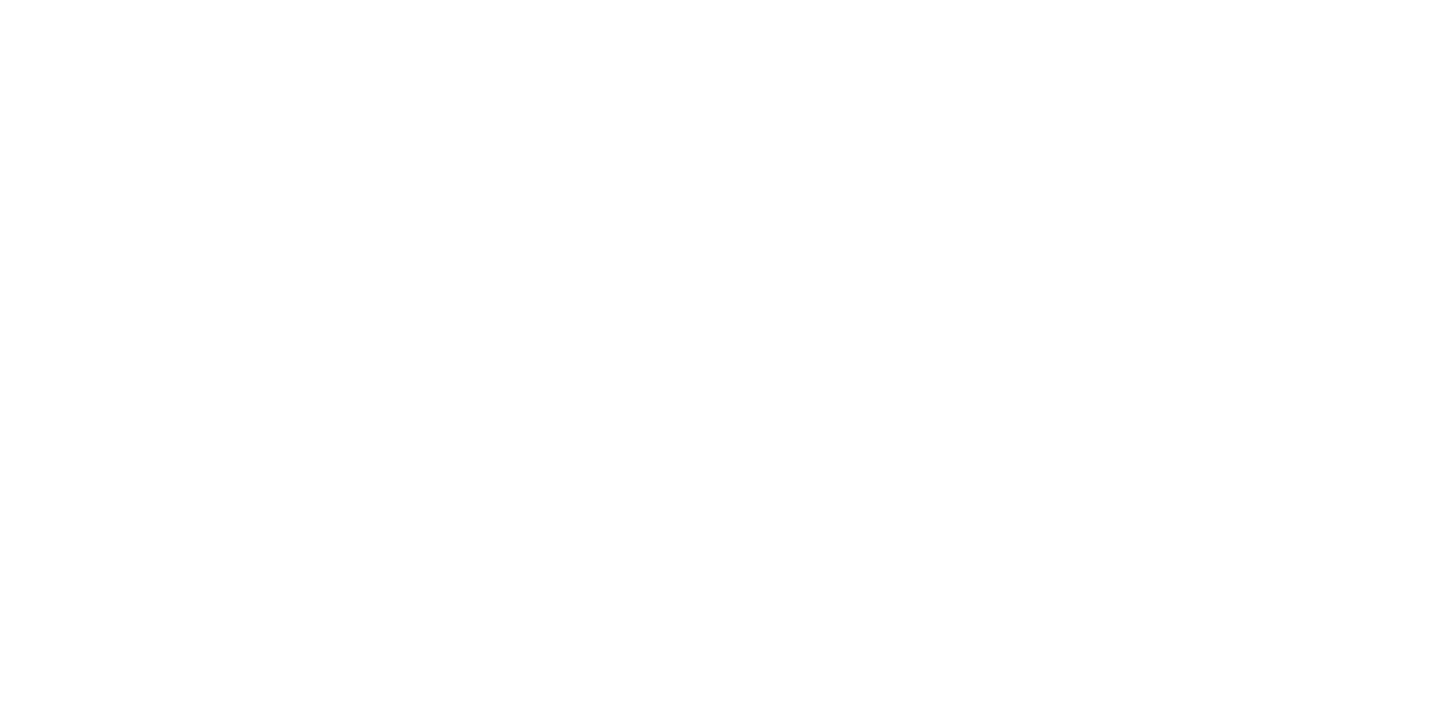 scroll, scrollTop: 0, scrollLeft: 0, axis: both 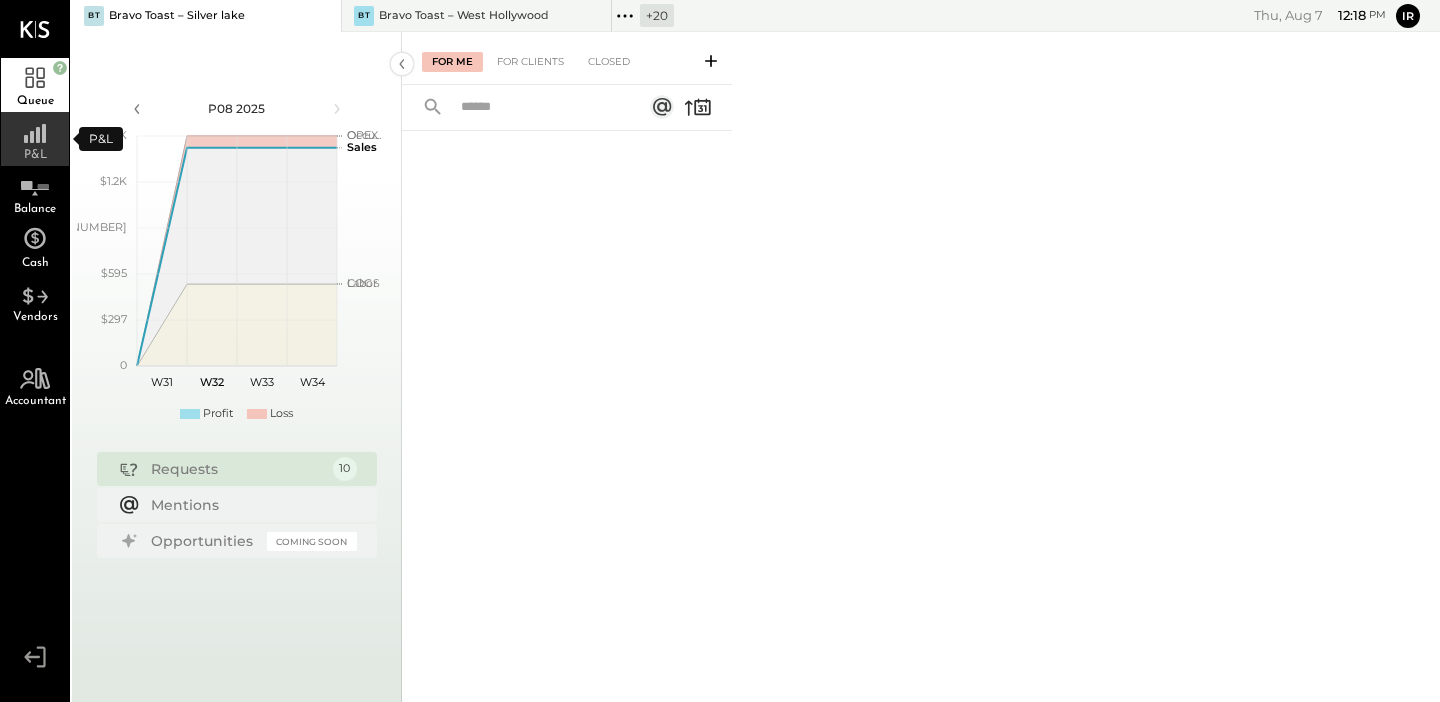 click on "P&L" at bounding box center [35, 155] 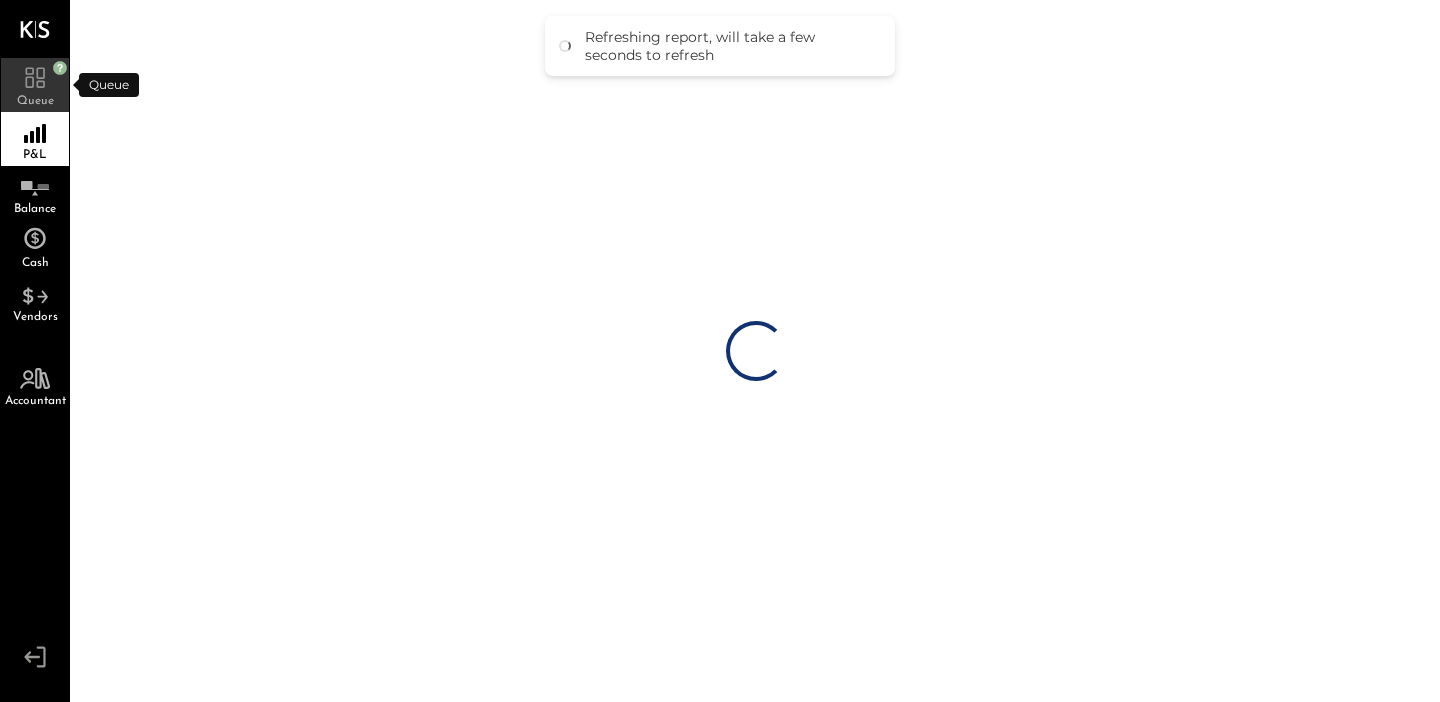 click 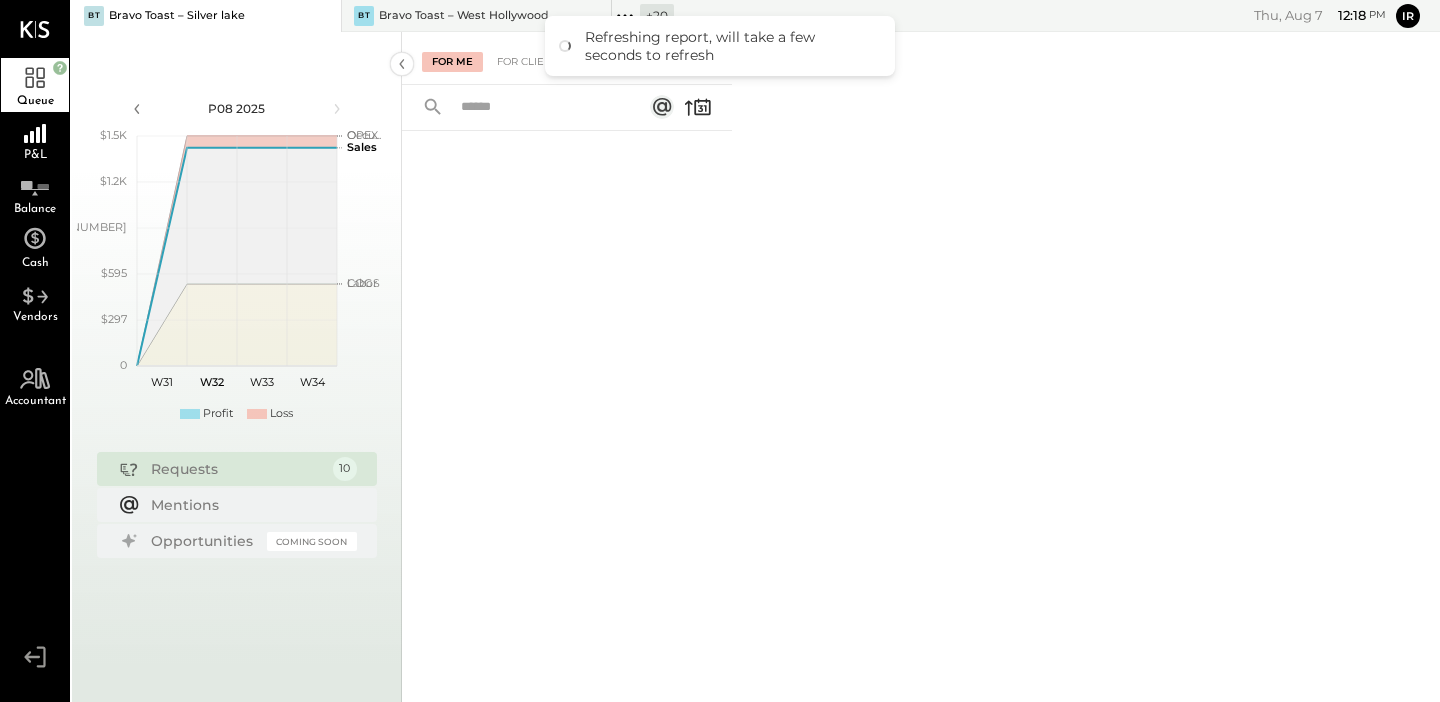 click 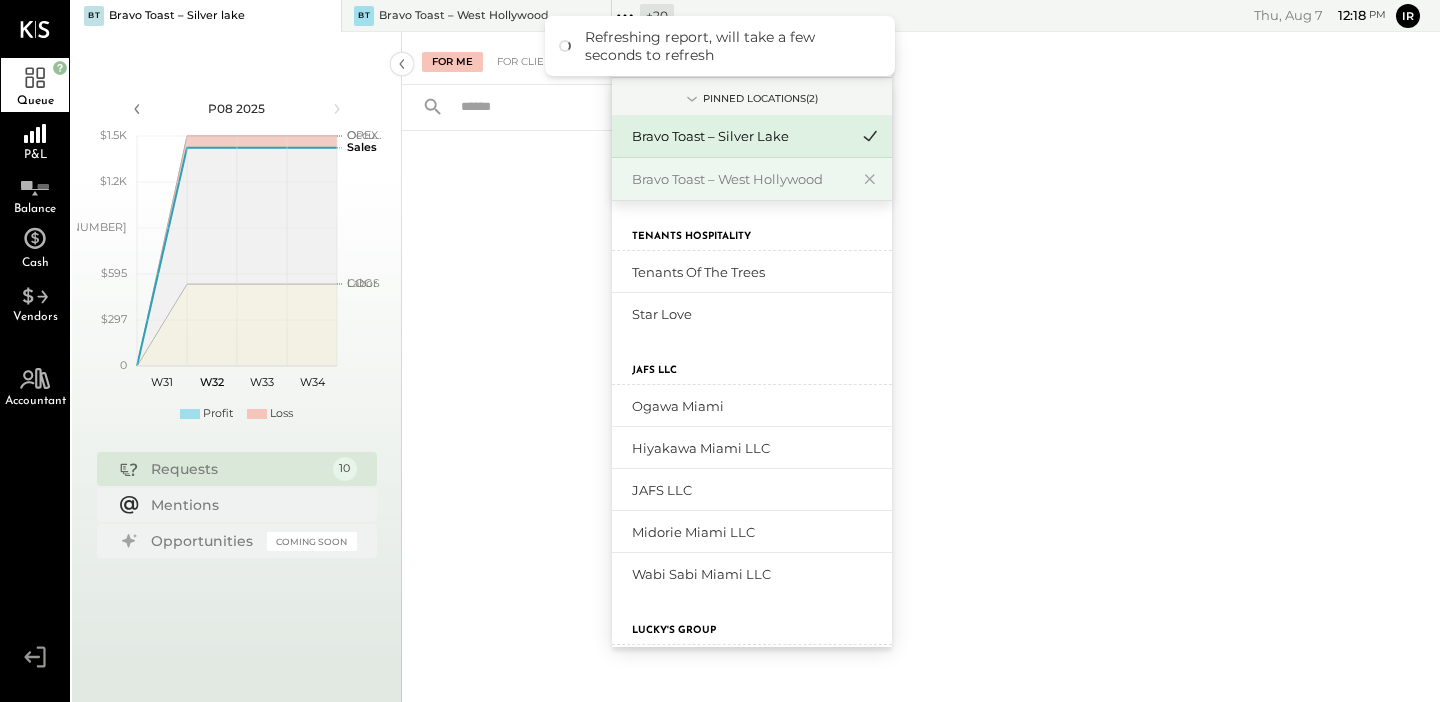 click on "Bravo Toast – West Hollywood" at bounding box center (740, 179) 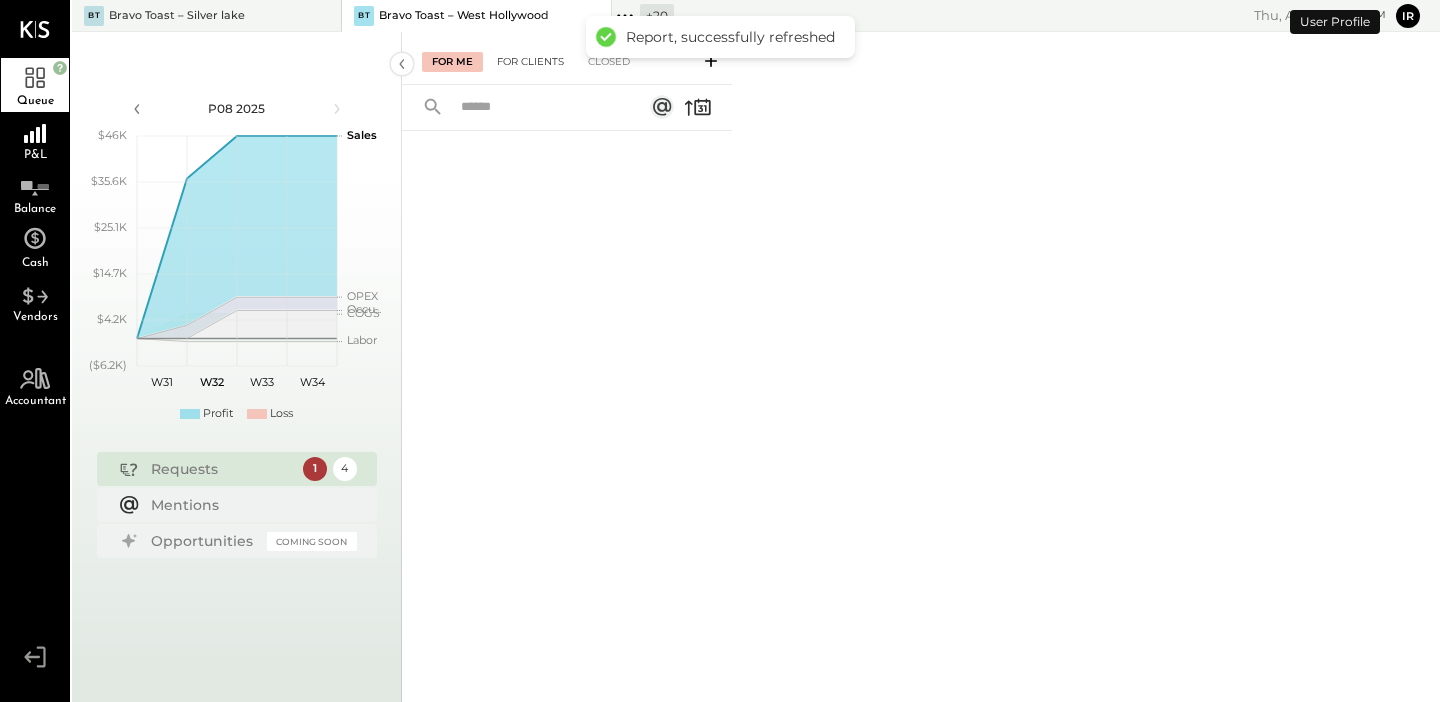 click on "For Clients" at bounding box center (530, 62) 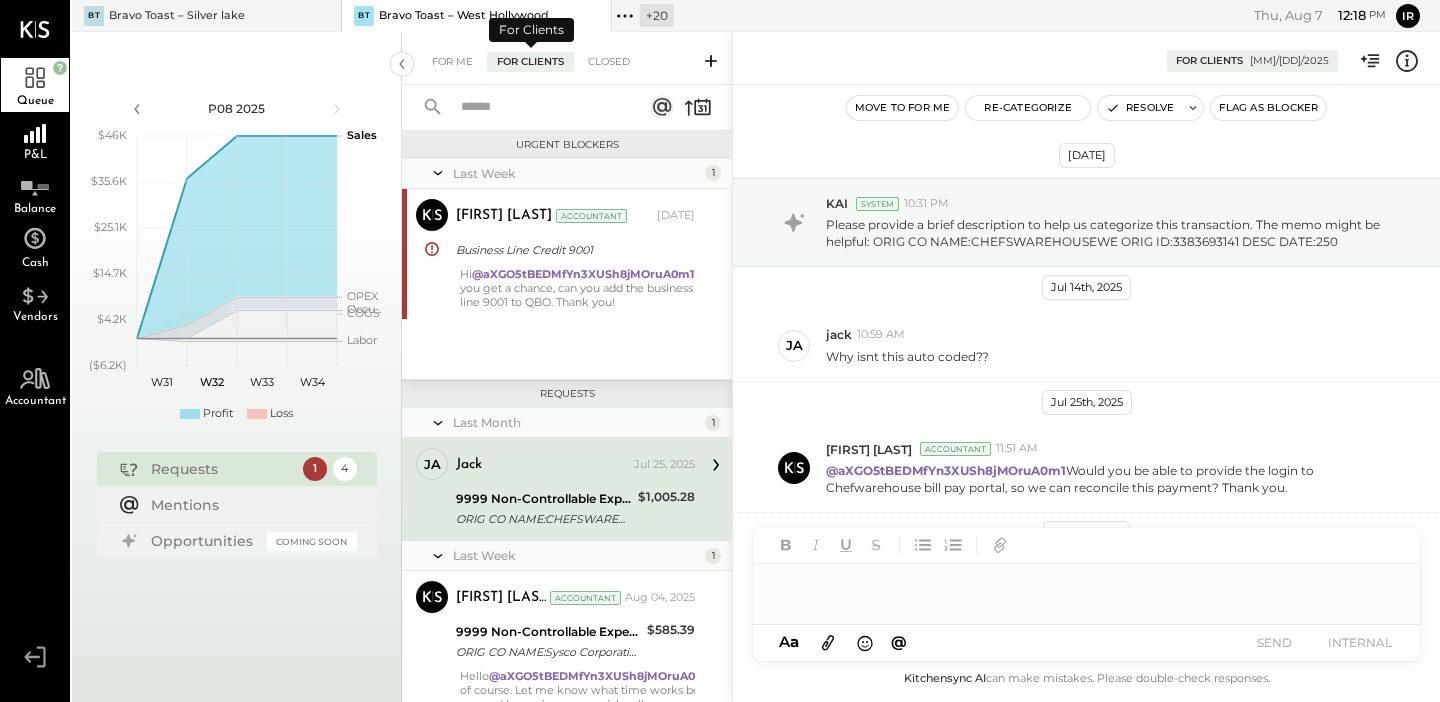 scroll, scrollTop: 101, scrollLeft: 0, axis: vertical 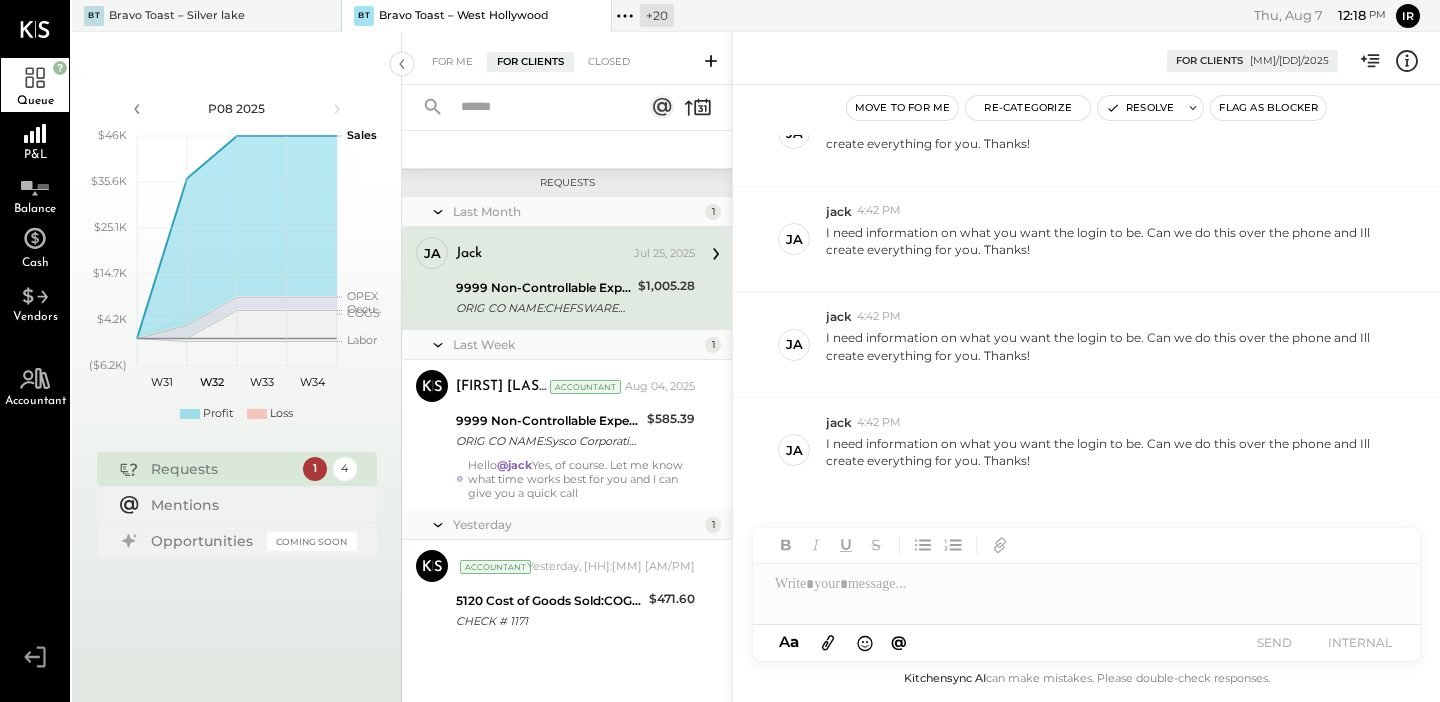 click on "9999 Non-Controllable Expenses:Other Income and Expenses:To Be Classified P&L" at bounding box center (544, 288) 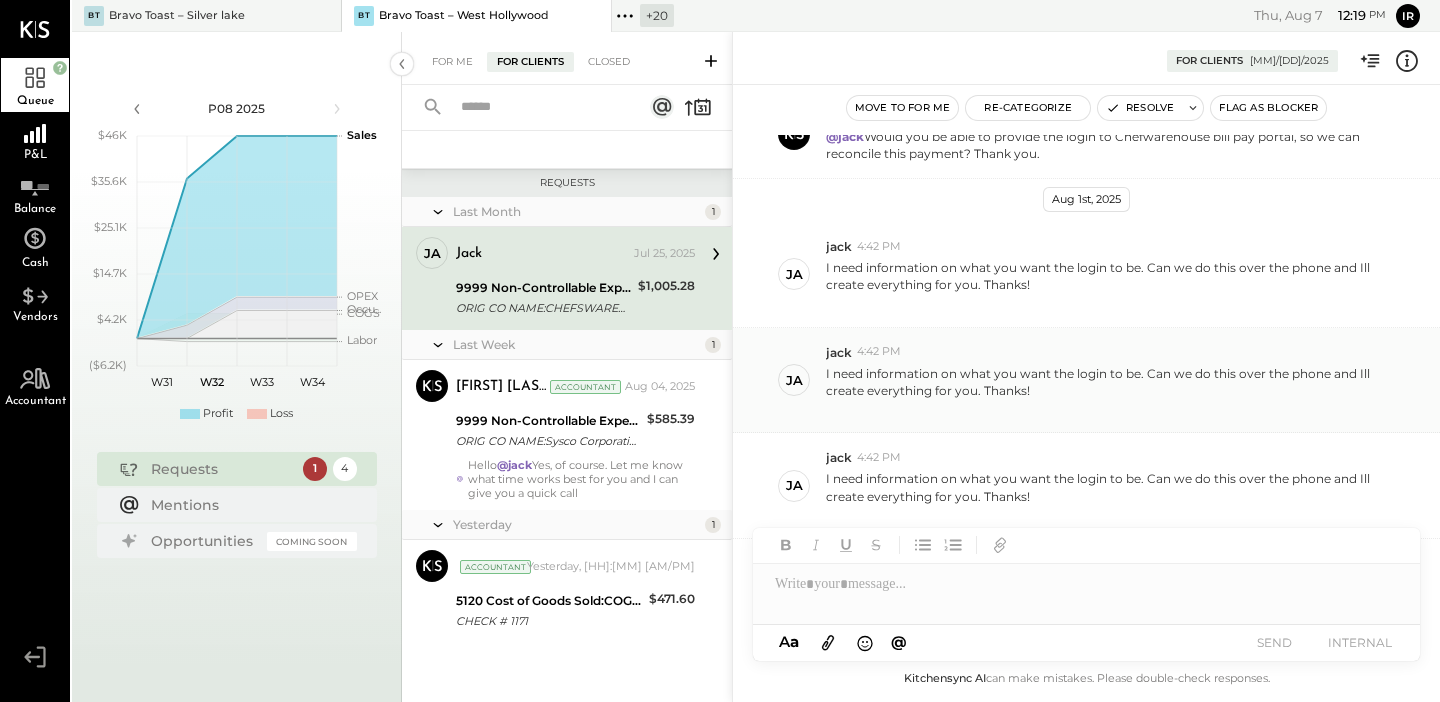scroll, scrollTop: 475, scrollLeft: 0, axis: vertical 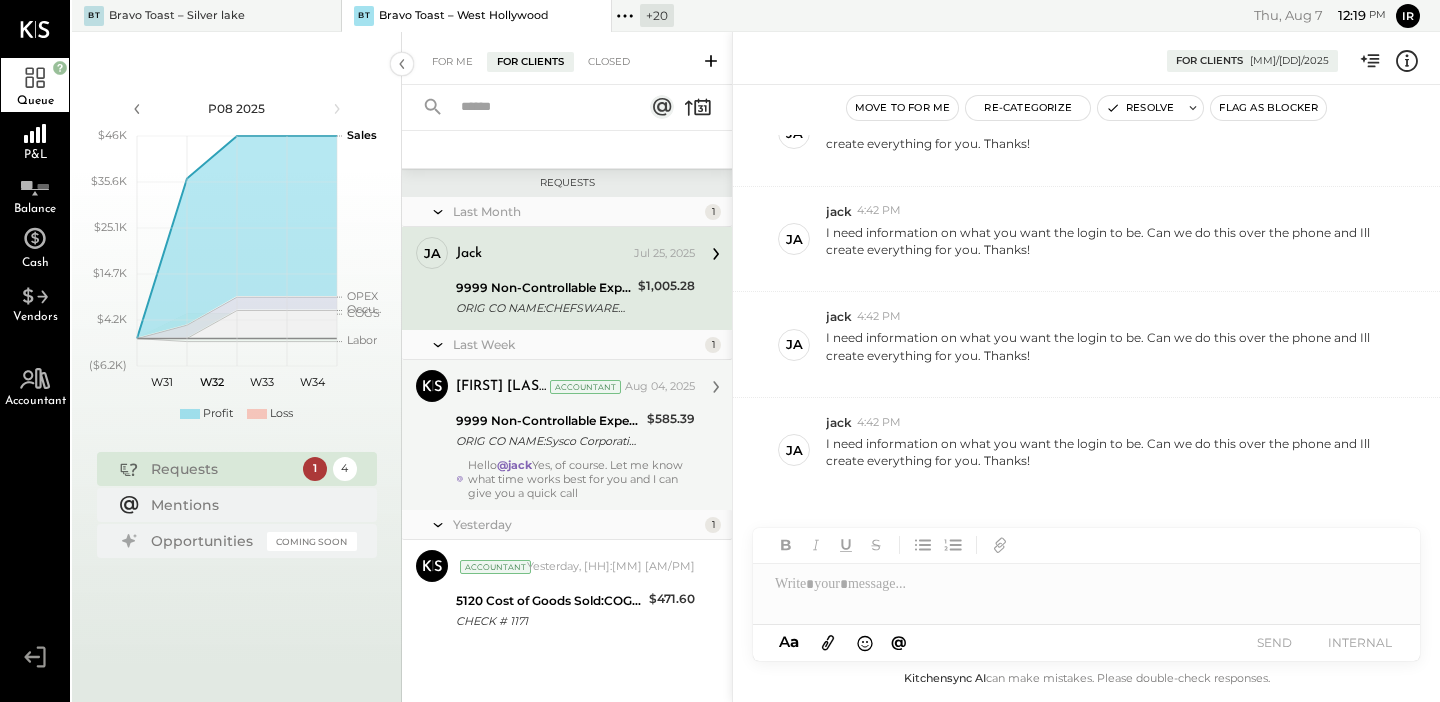 click on "9999 Non-Controllable Expenses:Other Income and Expenses:To Be Classified P&L" at bounding box center [548, 421] 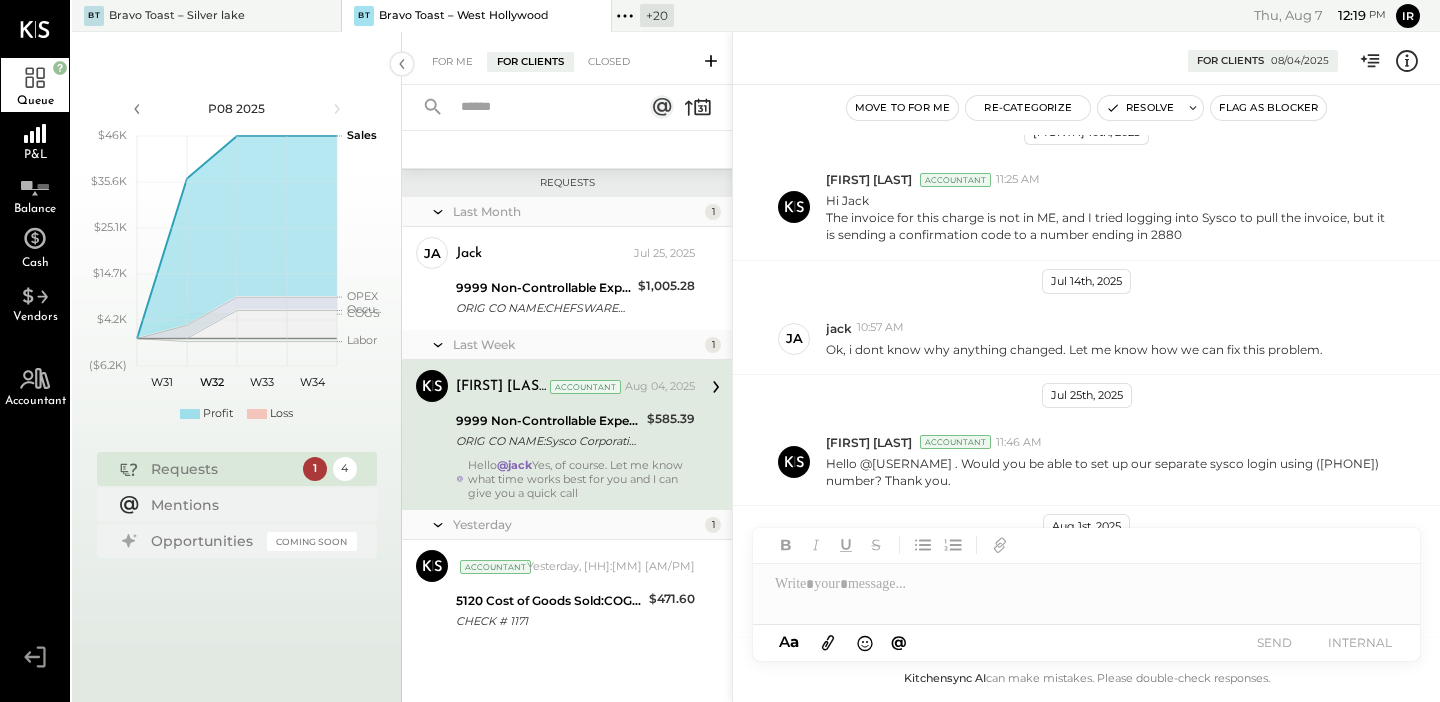scroll, scrollTop: 320, scrollLeft: 0, axis: vertical 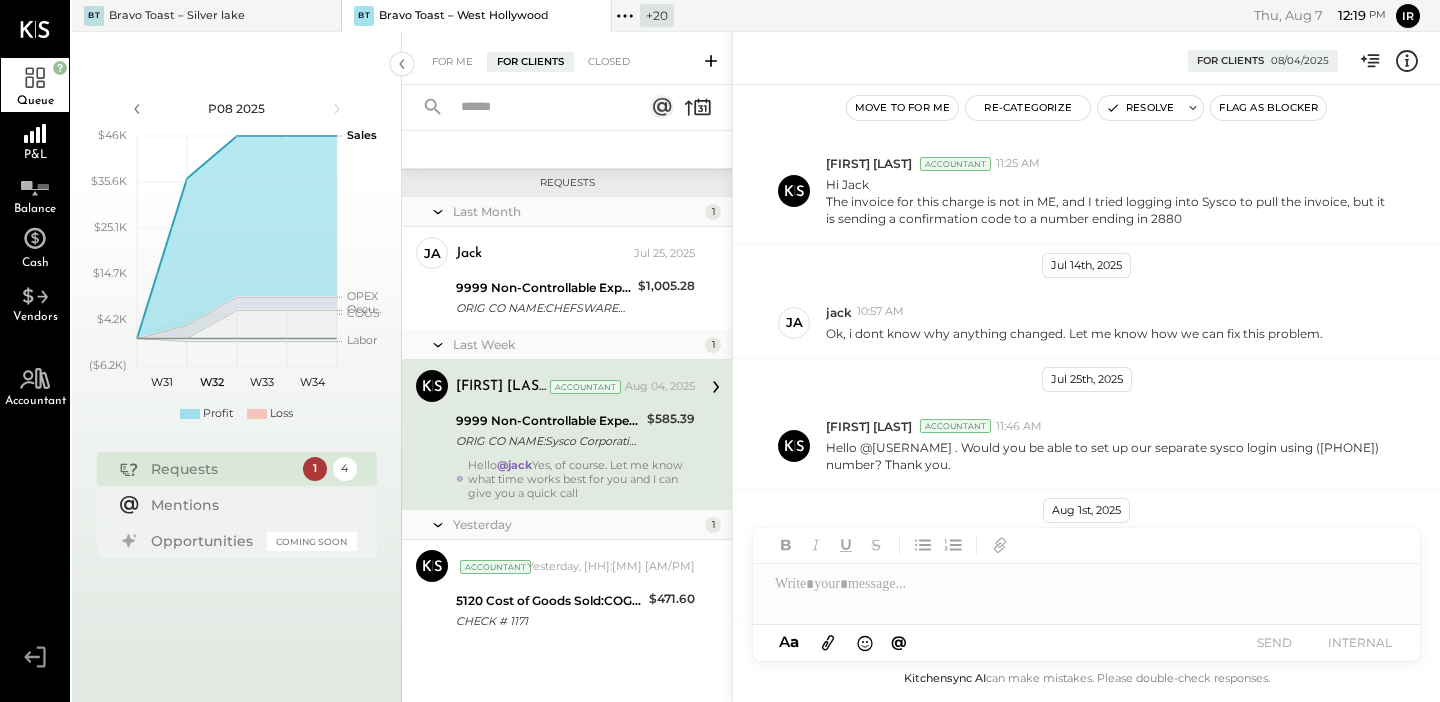 click 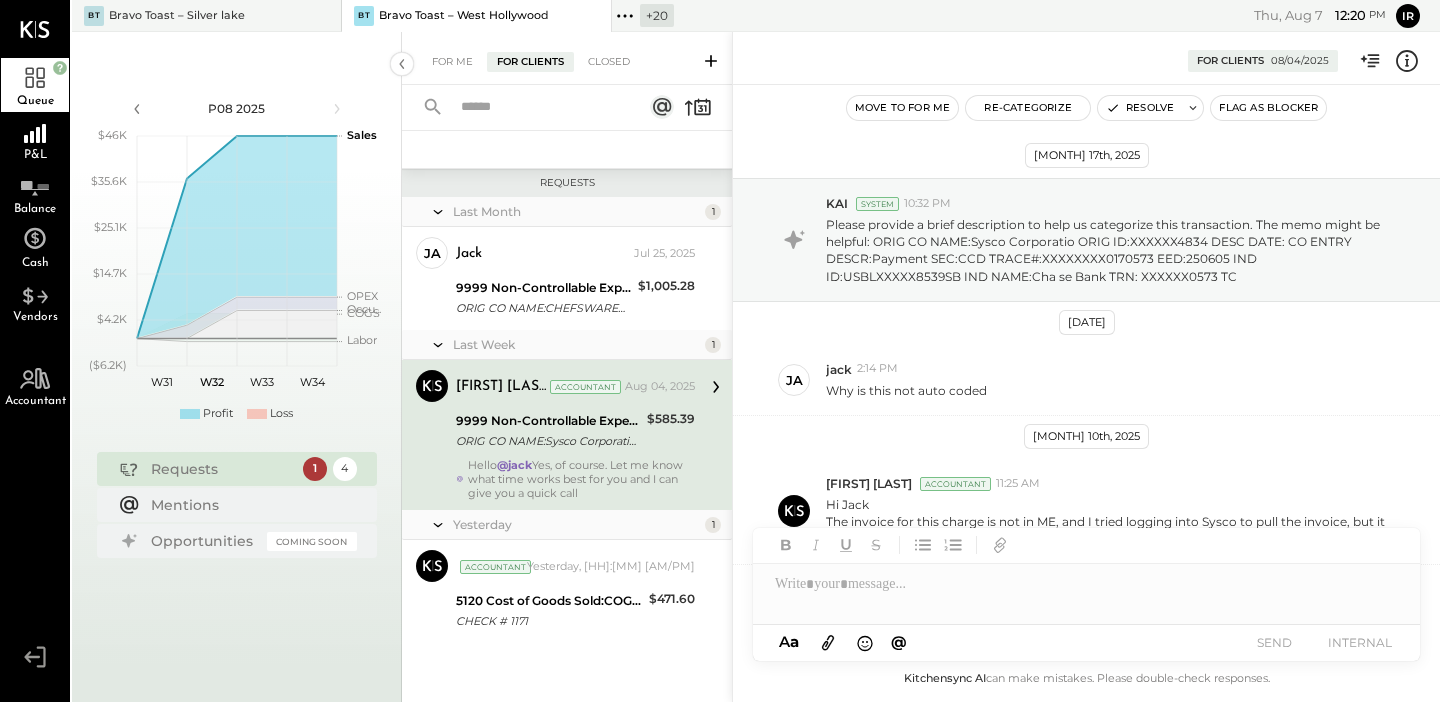 scroll, scrollTop: 658, scrollLeft: 0, axis: vertical 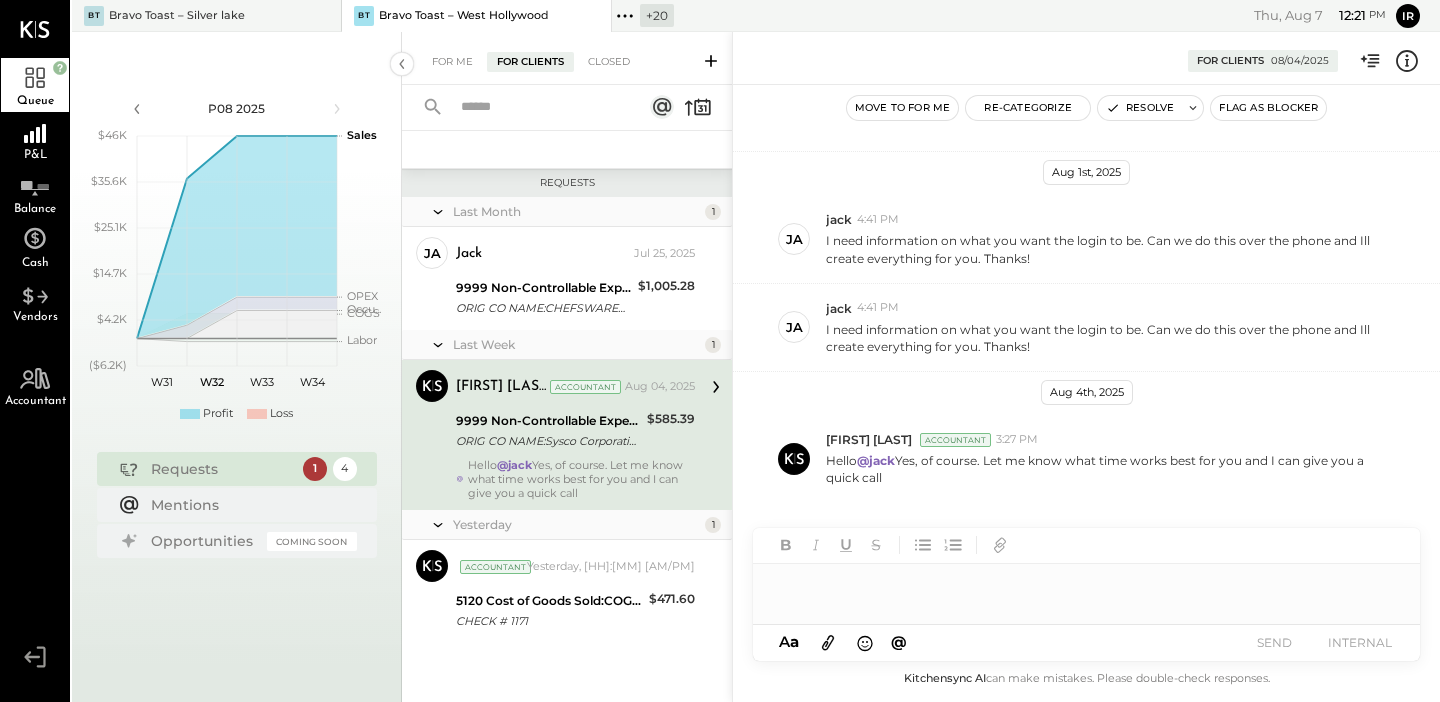 click at bounding box center [1086, 584] 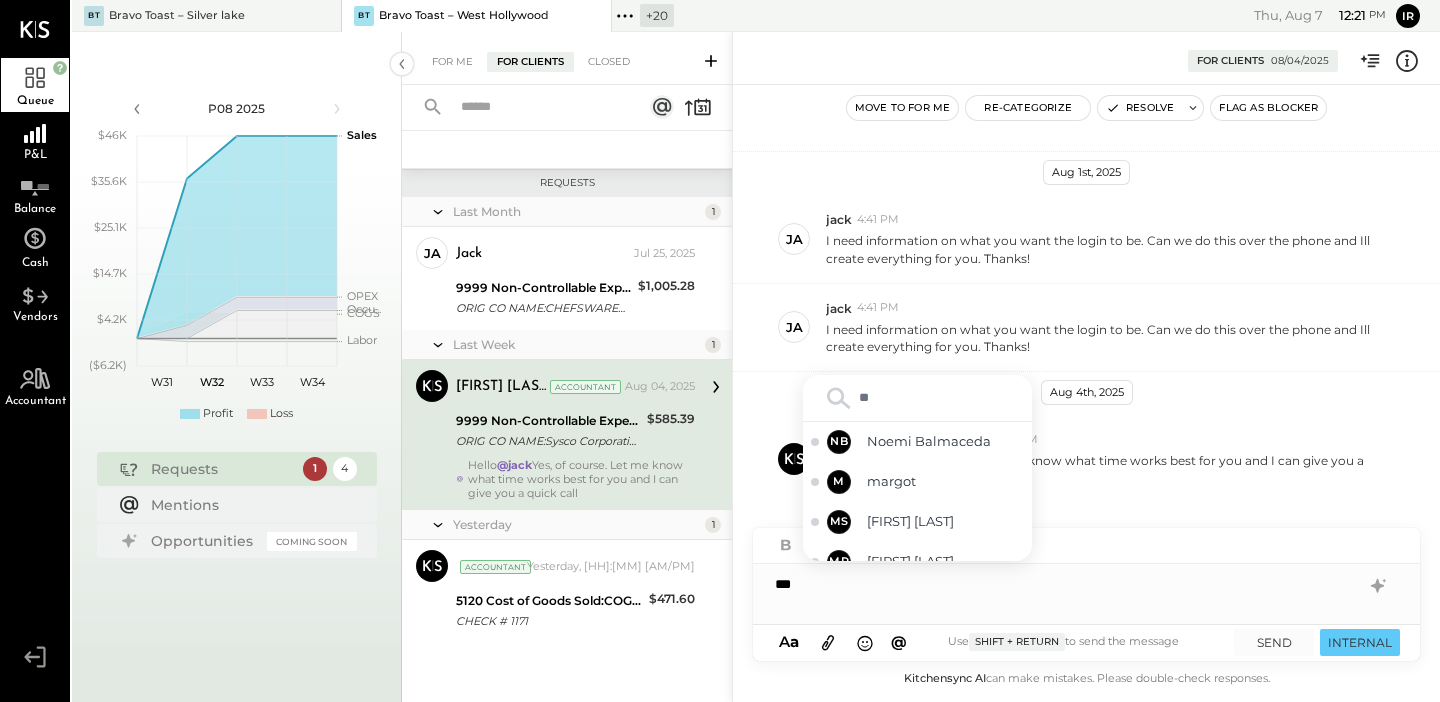 type on "***" 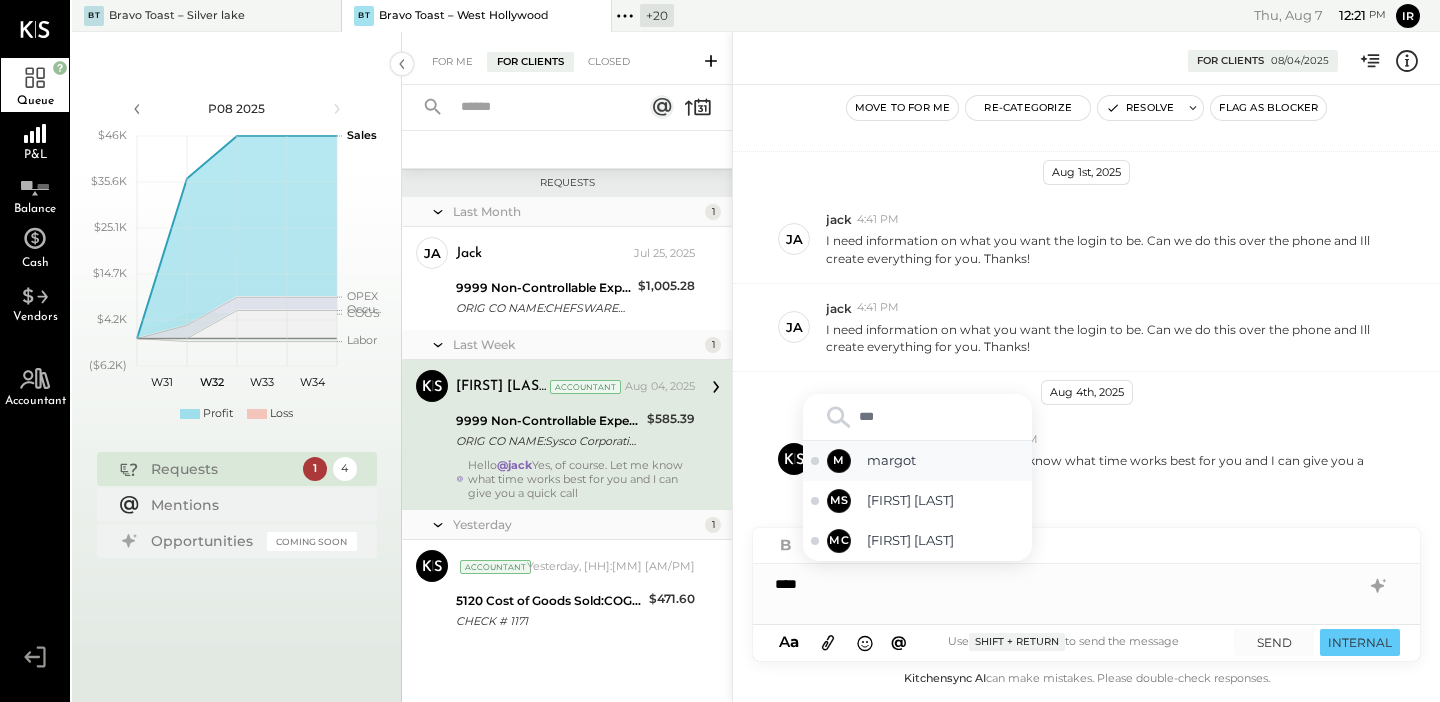 click on "margot" at bounding box center [945, 460] 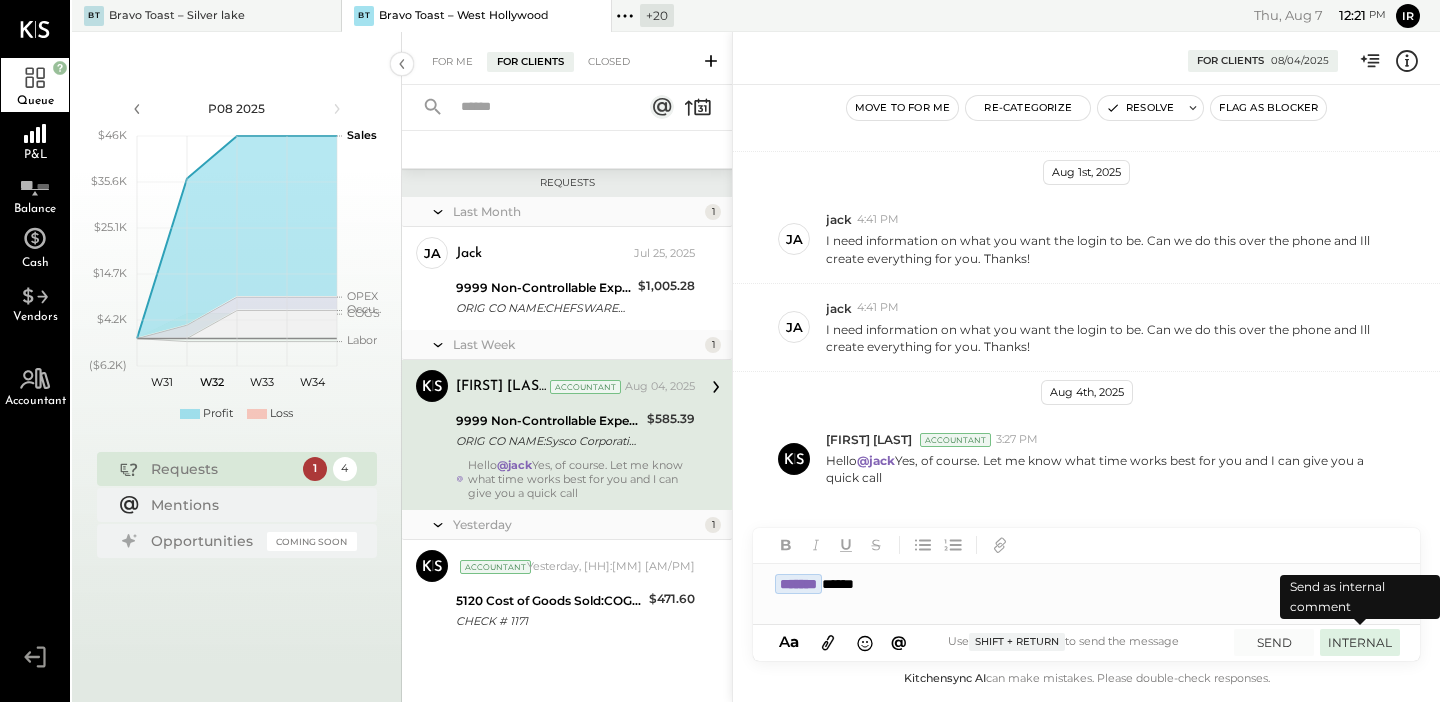 click on "INTERNAL" at bounding box center (1360, 642) 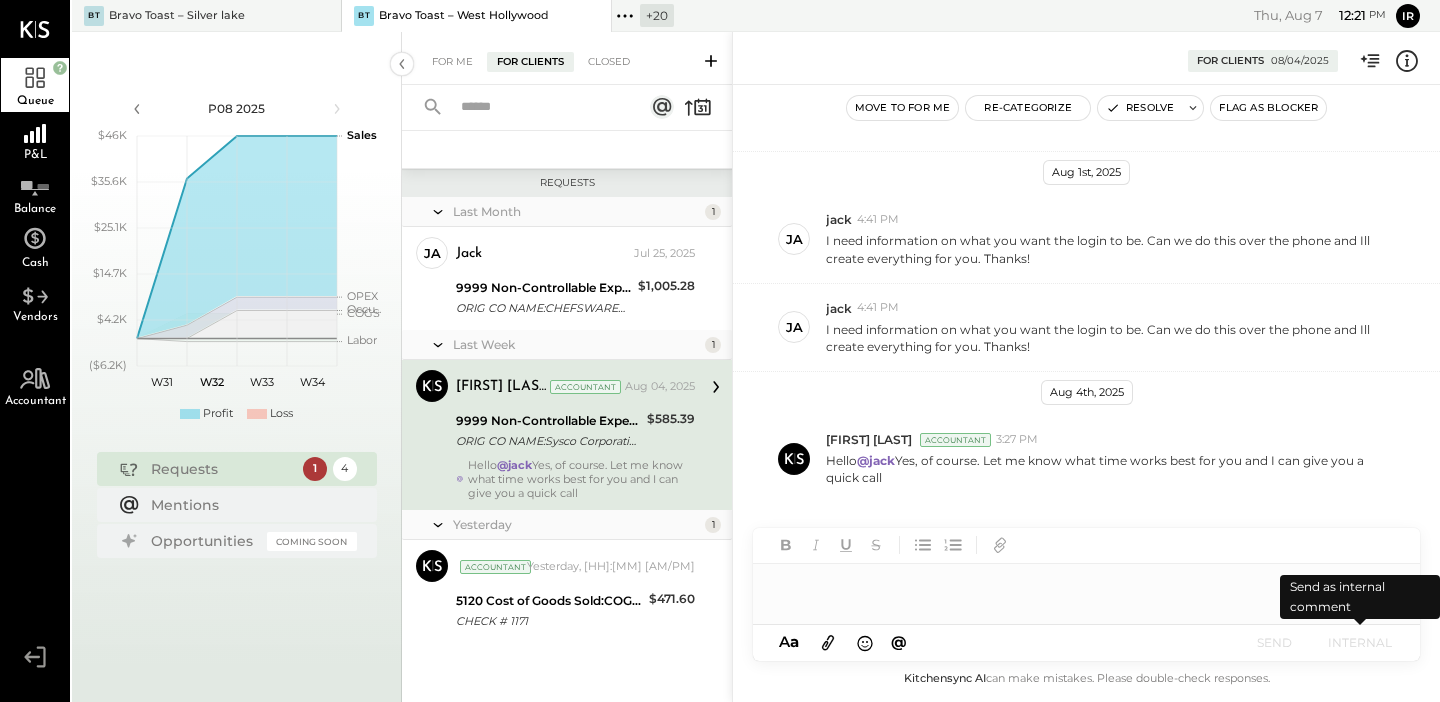 scroll, scrollTop: 784, scrollLeft: 0, axis: vertical 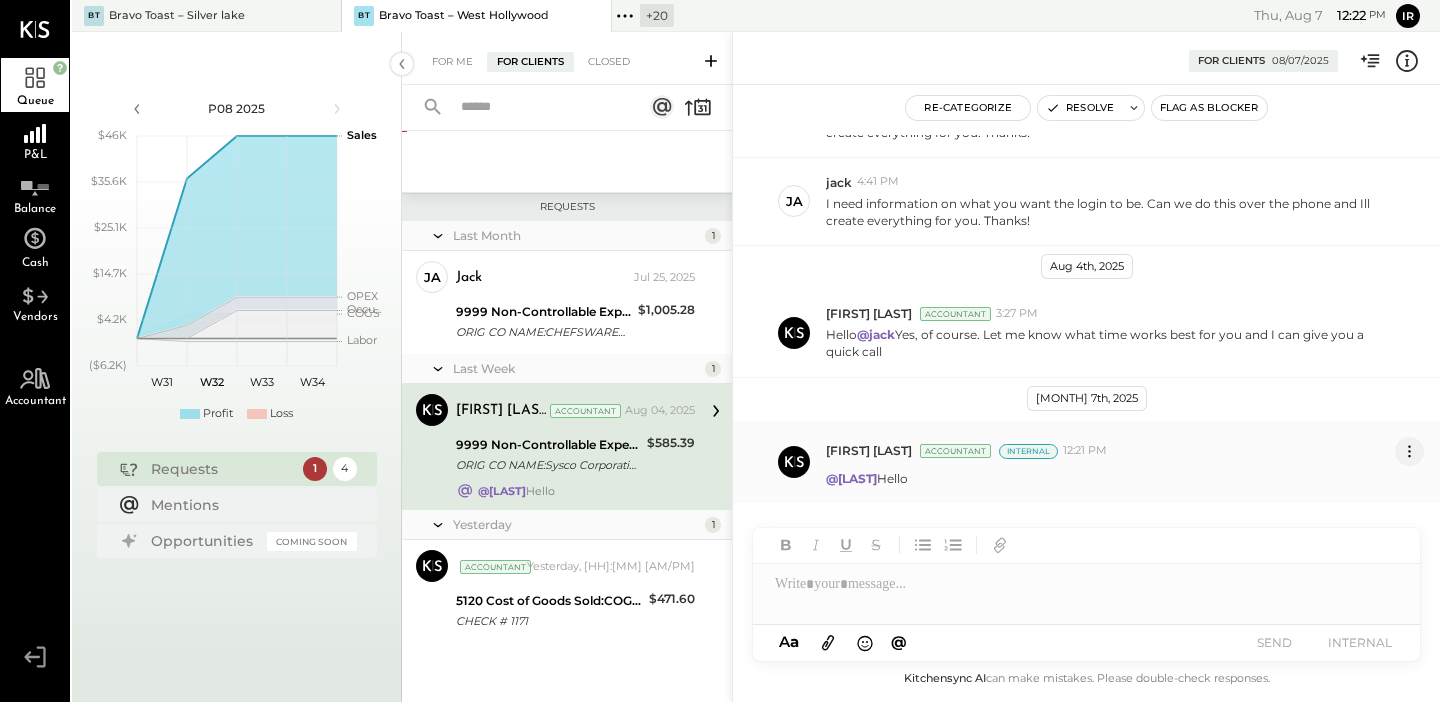 click 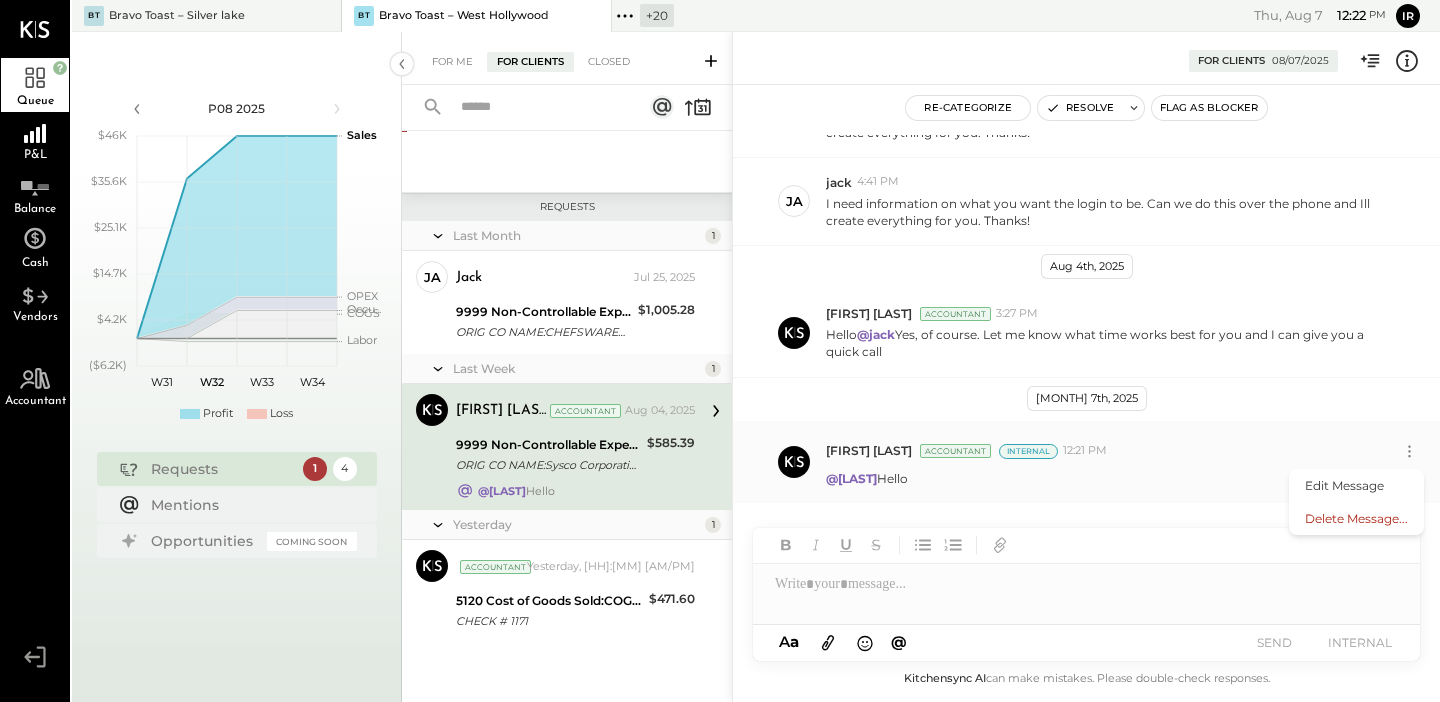 click on "[EMAIL] Hello" at bounding box center (1125, 476) 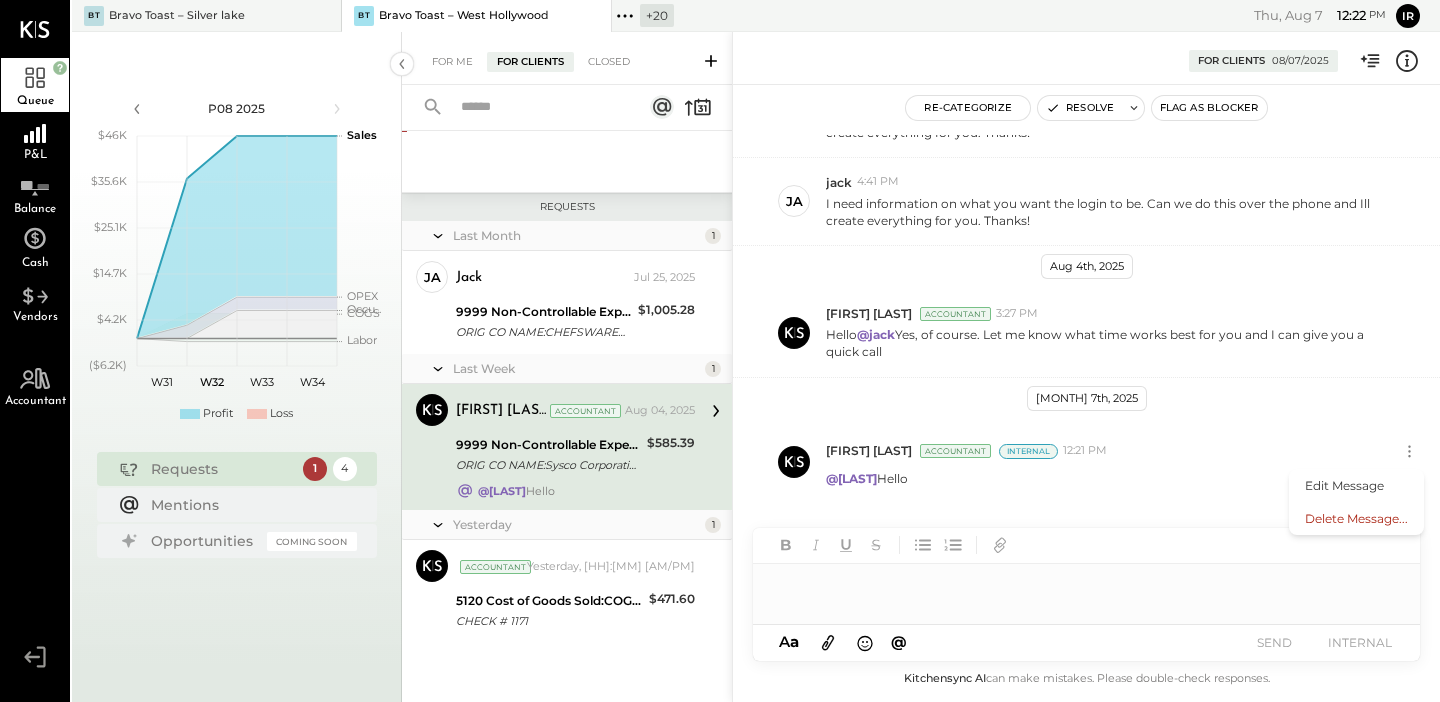 click at bounding box center [1086, 584] 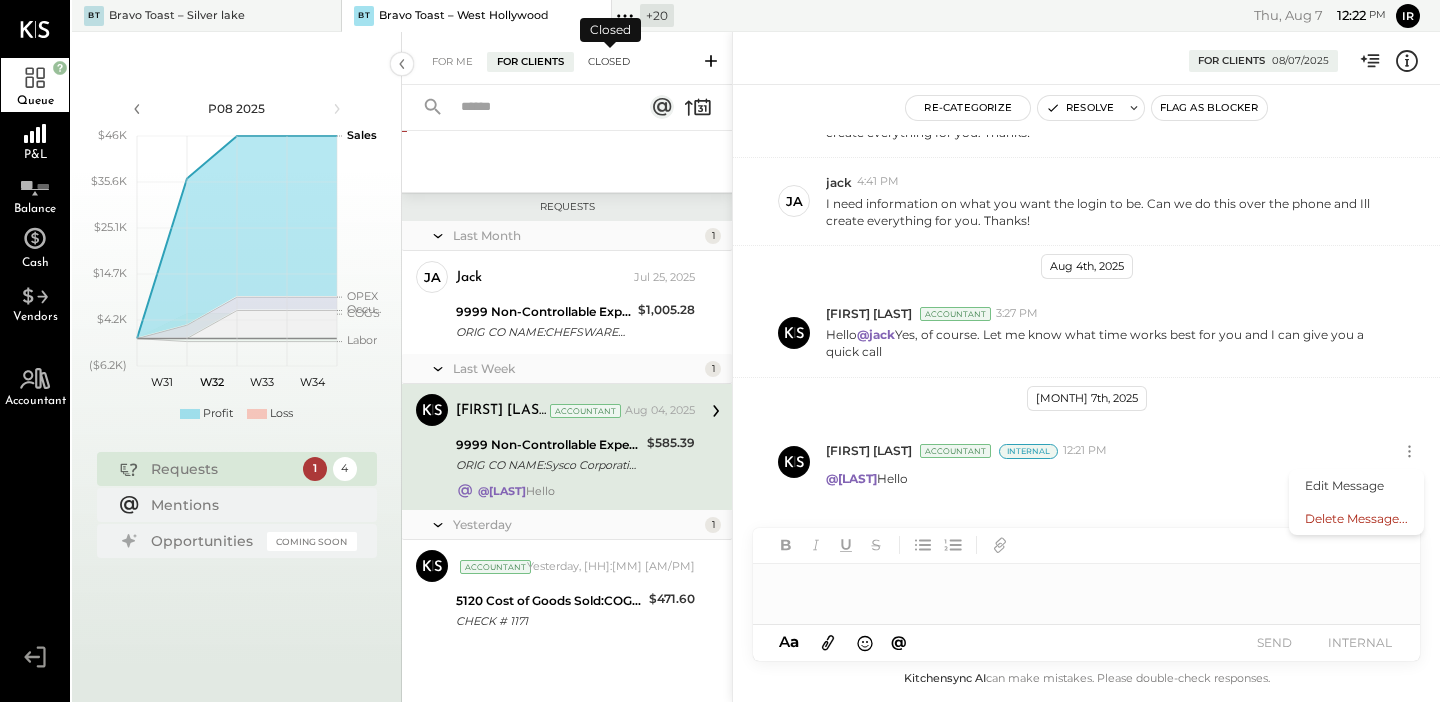 click on "Closed" at bounding box center (609, 62) 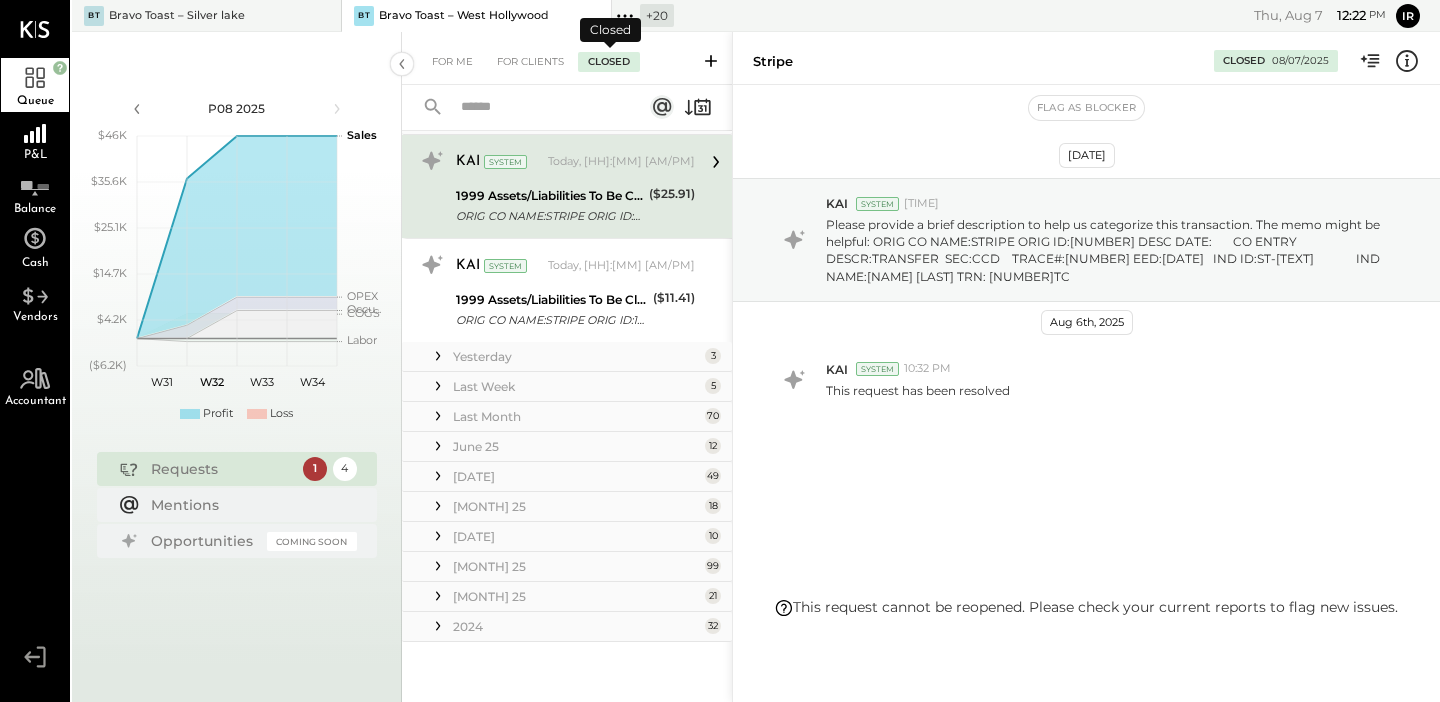 scroll, scrollTop: 0, scrollLeft: 0, axis: both 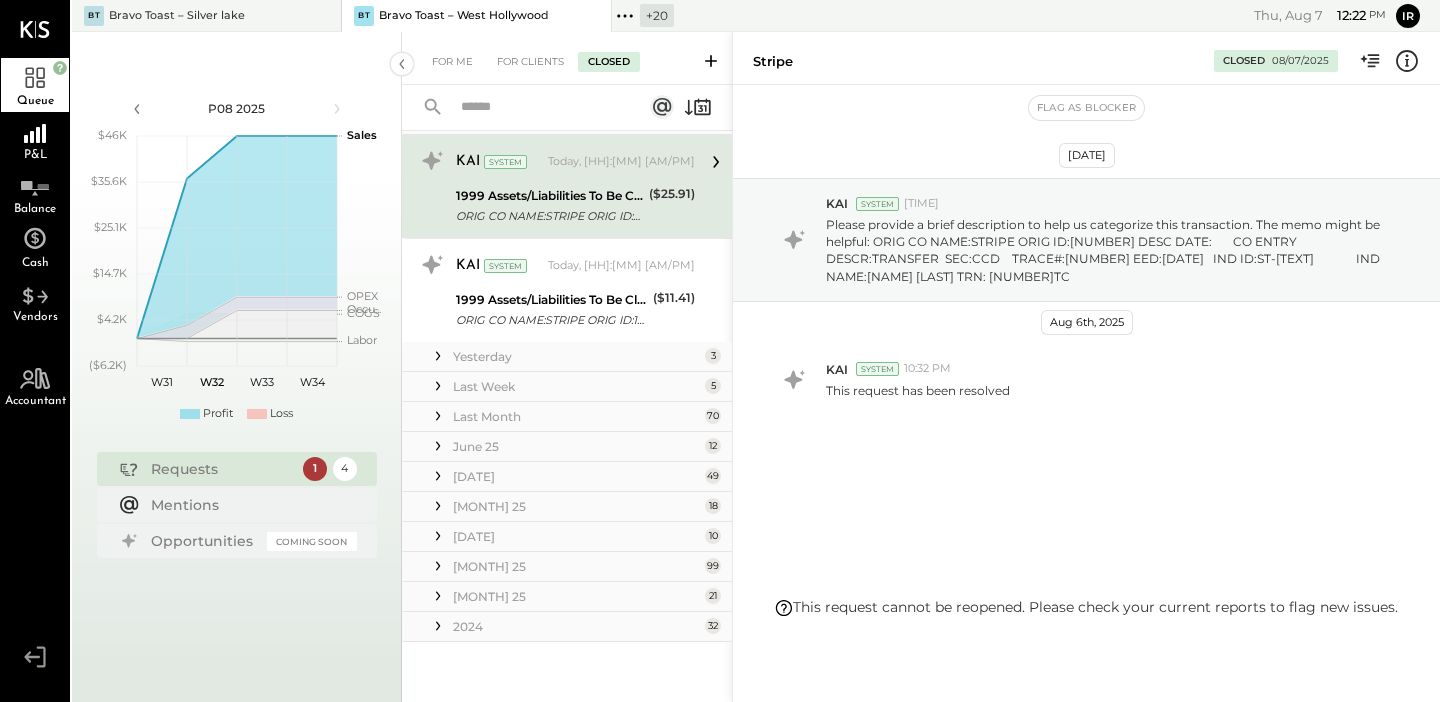 click on "2024" at bounding box center [576, 626] 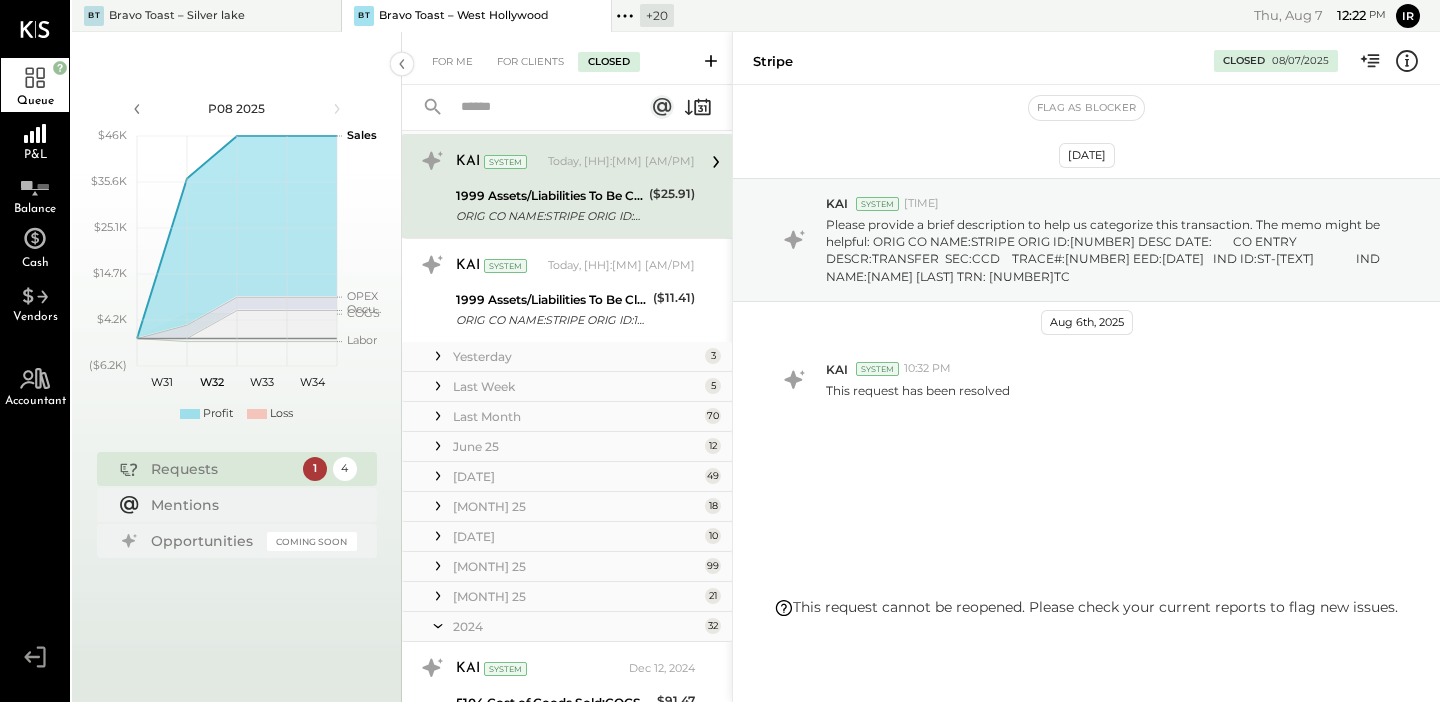 click on "[MONTH] 25" at bounding box center [576, 596] 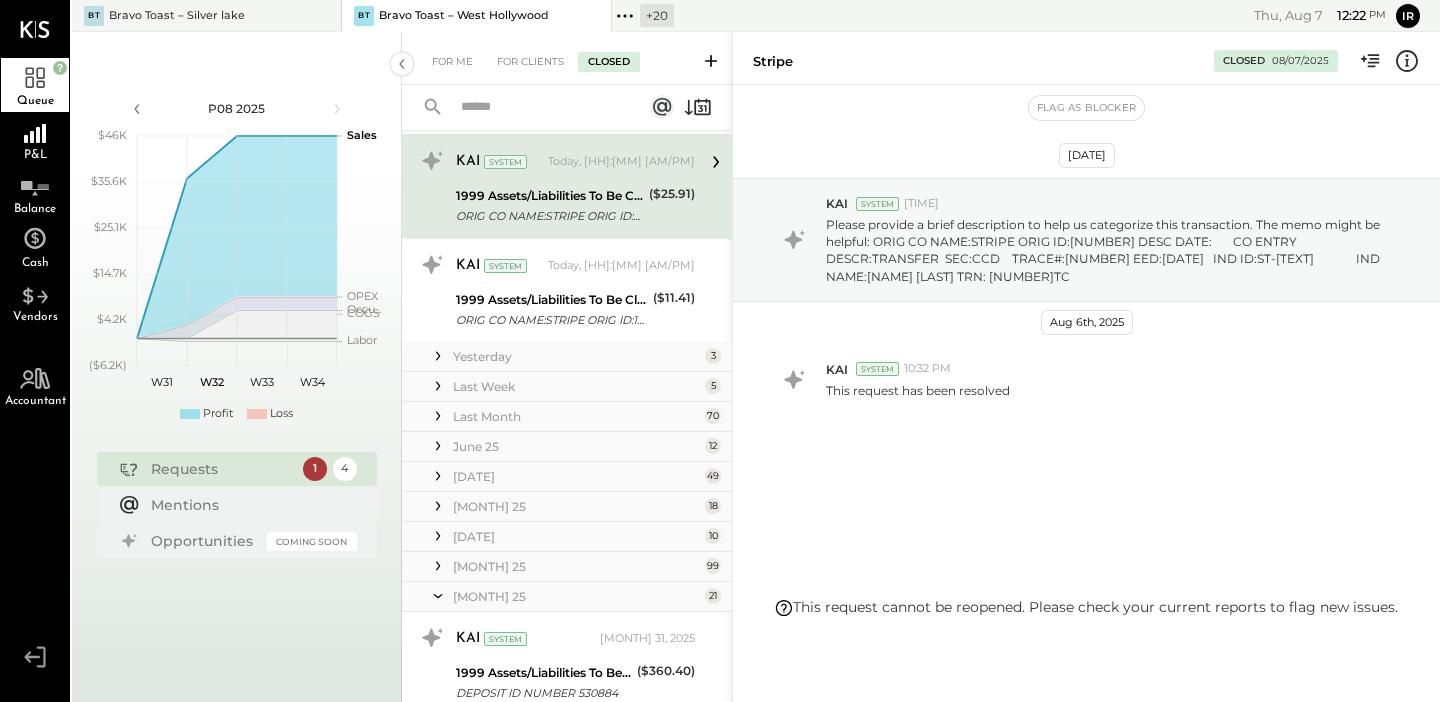 click on "[MONTH] 25" at bounding box center (576, 566) 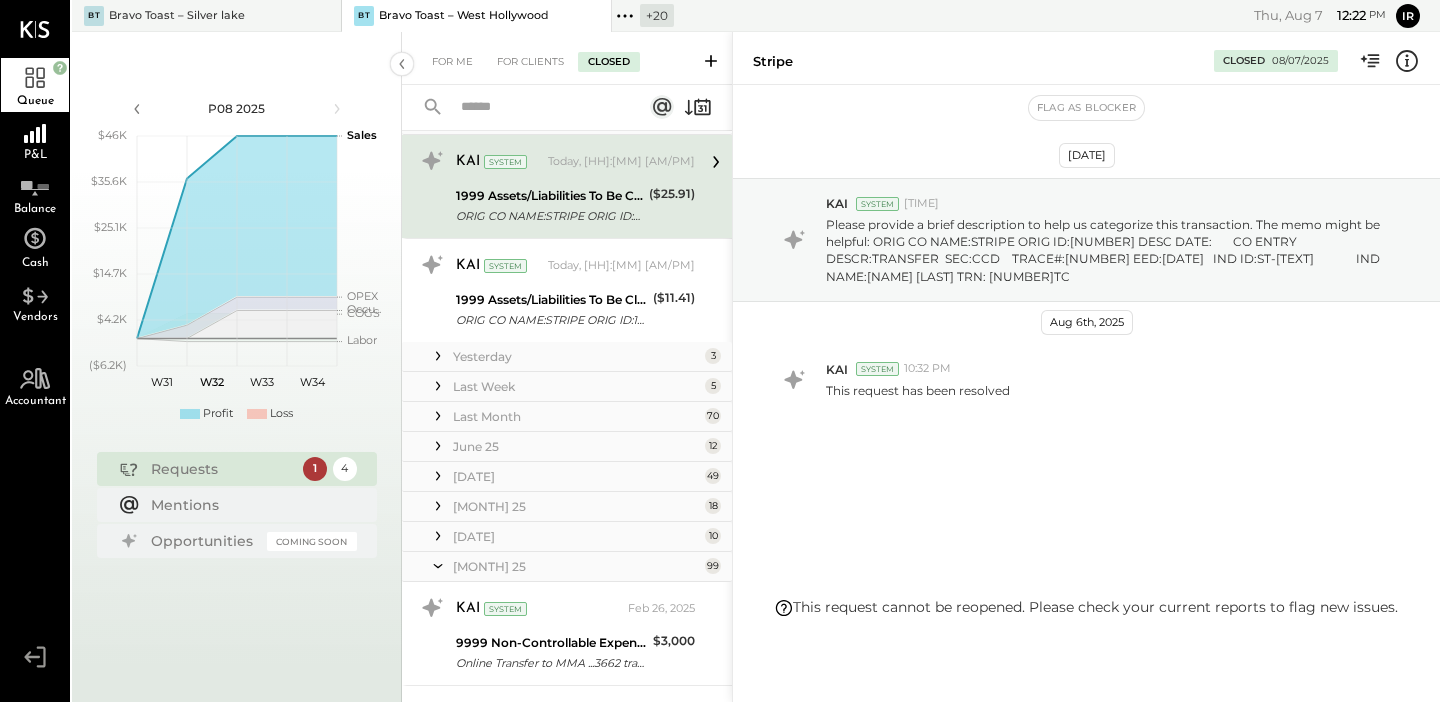 click on "[DATE]" at bounding box center (576, 536) 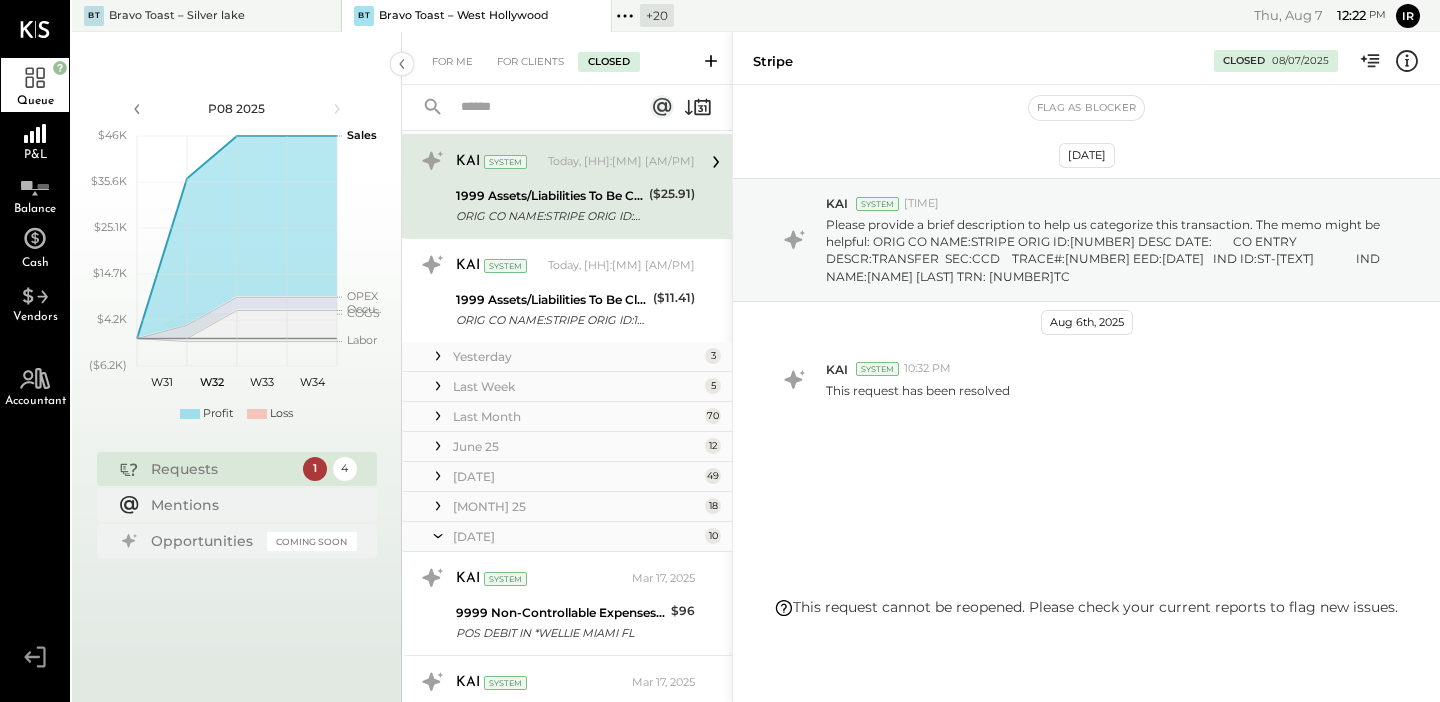click on "[MONTH] 25" at bounding box center (576, 506) 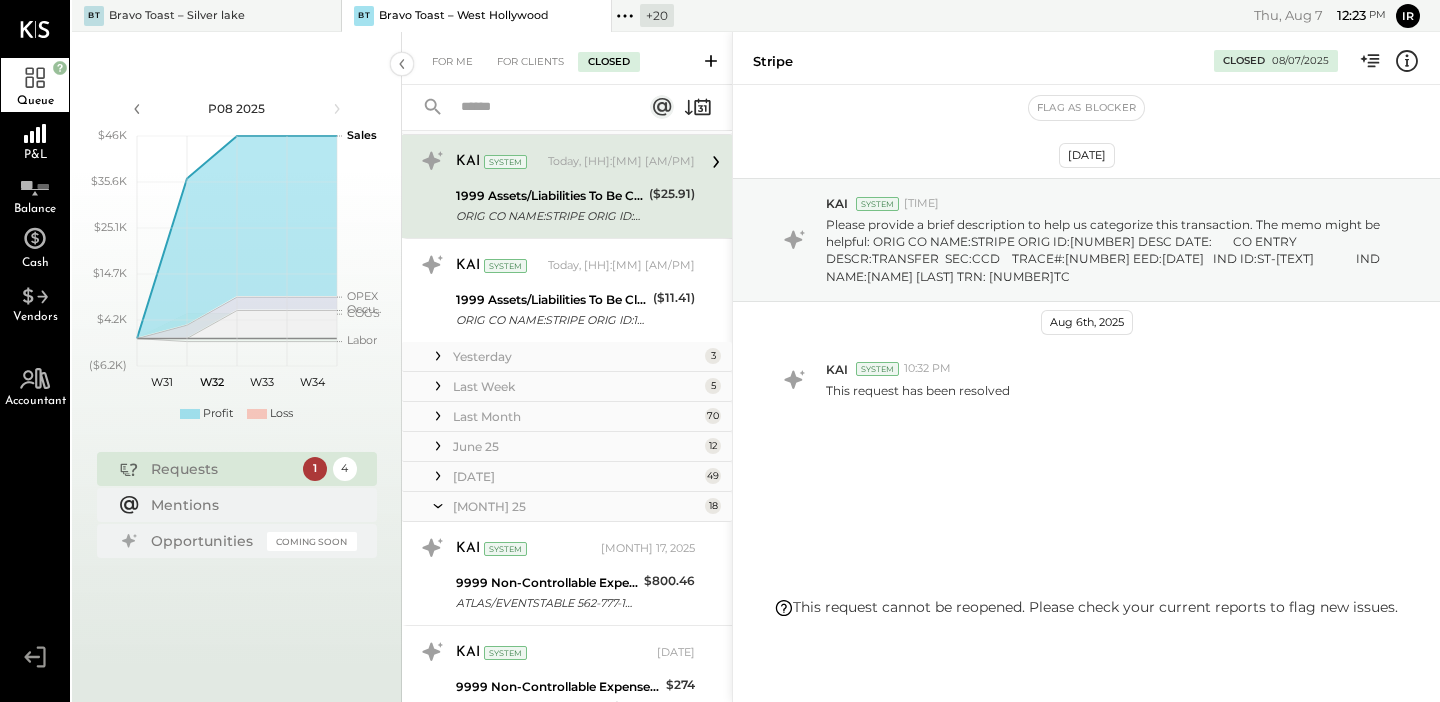 click on "[DATE]" at bounding box center (576, 476) 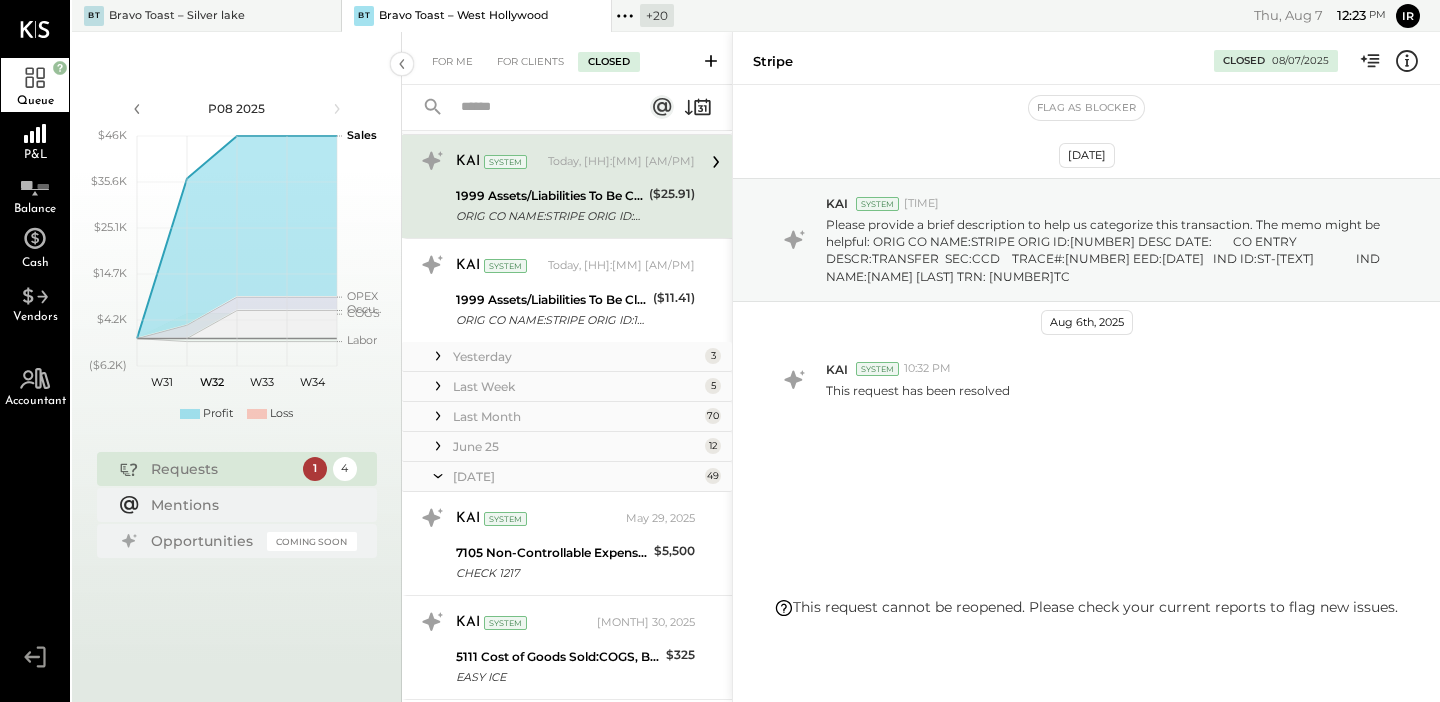 click on "June 25" at bounding box center [576, 446] 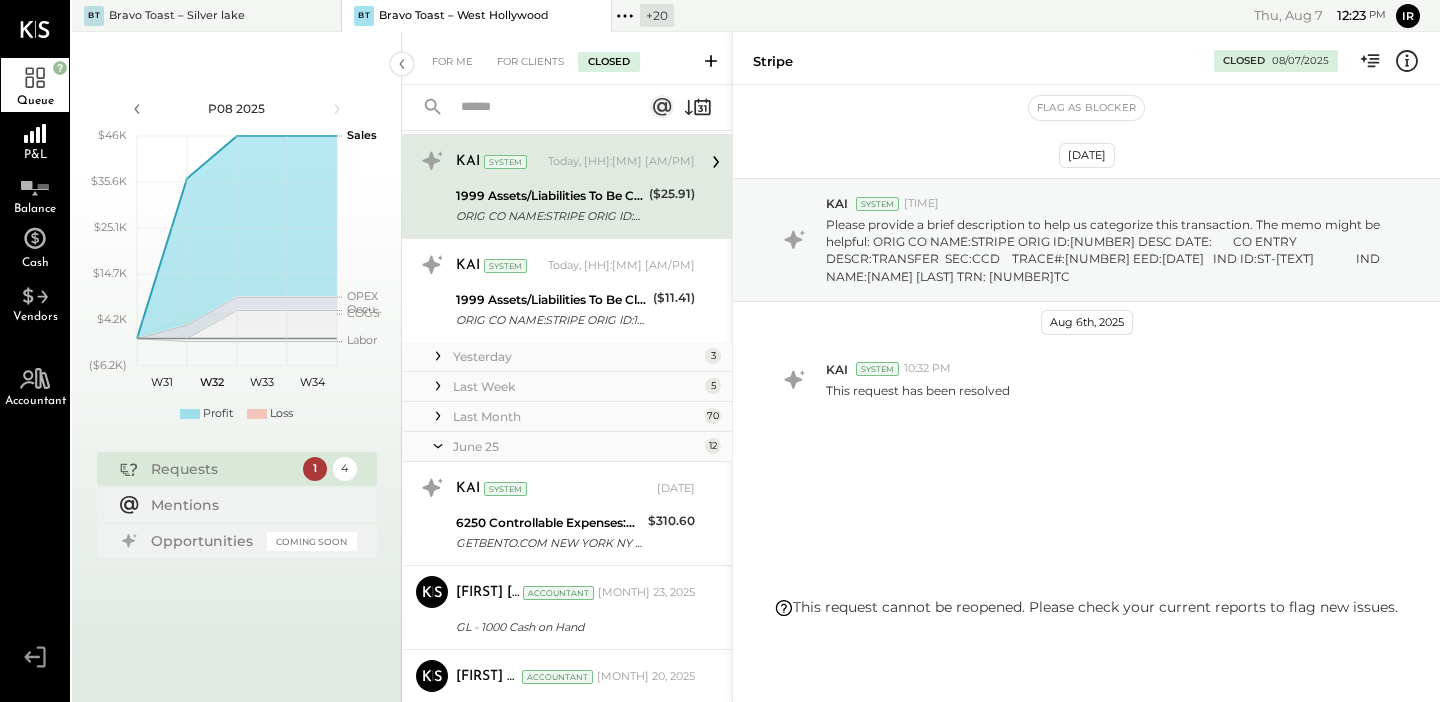 click on "Last Month" at bounding box center [576, 416] 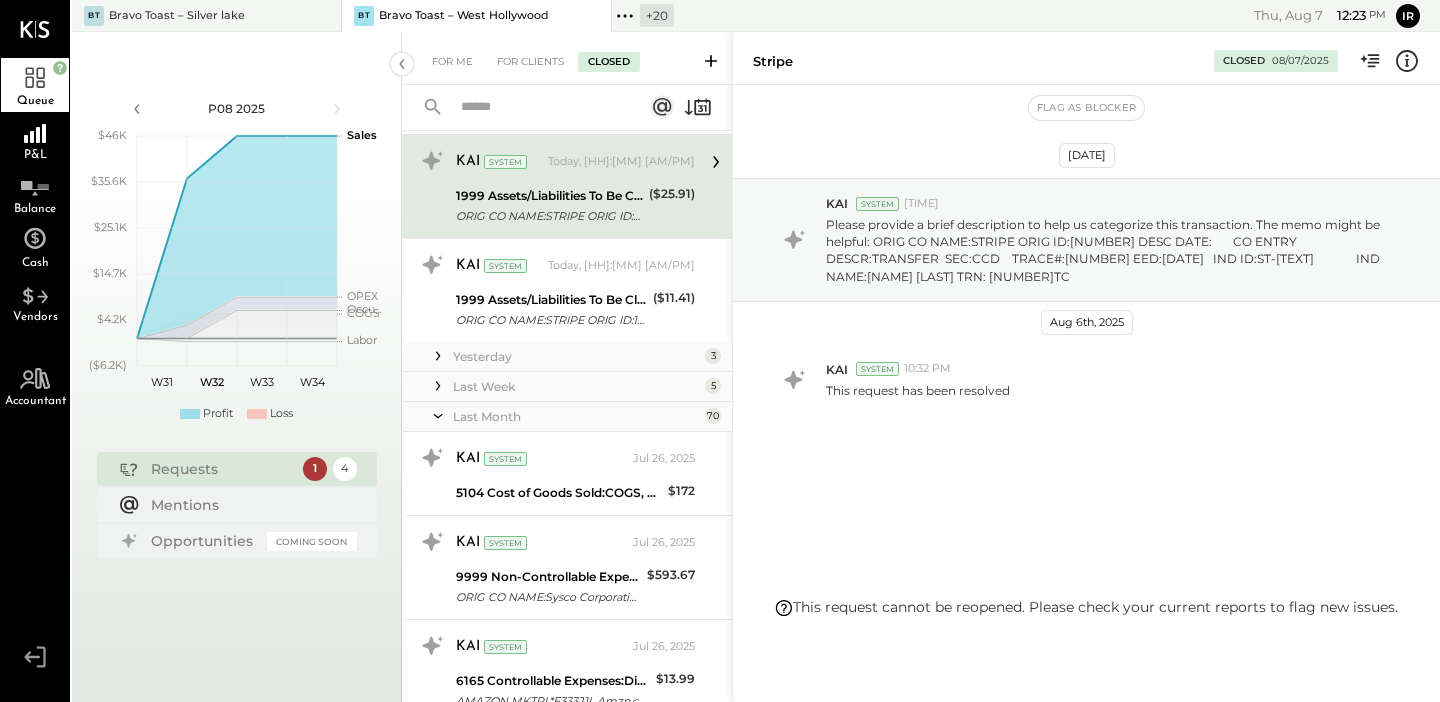 click on "Last Week" at bounding box center [576, 386] 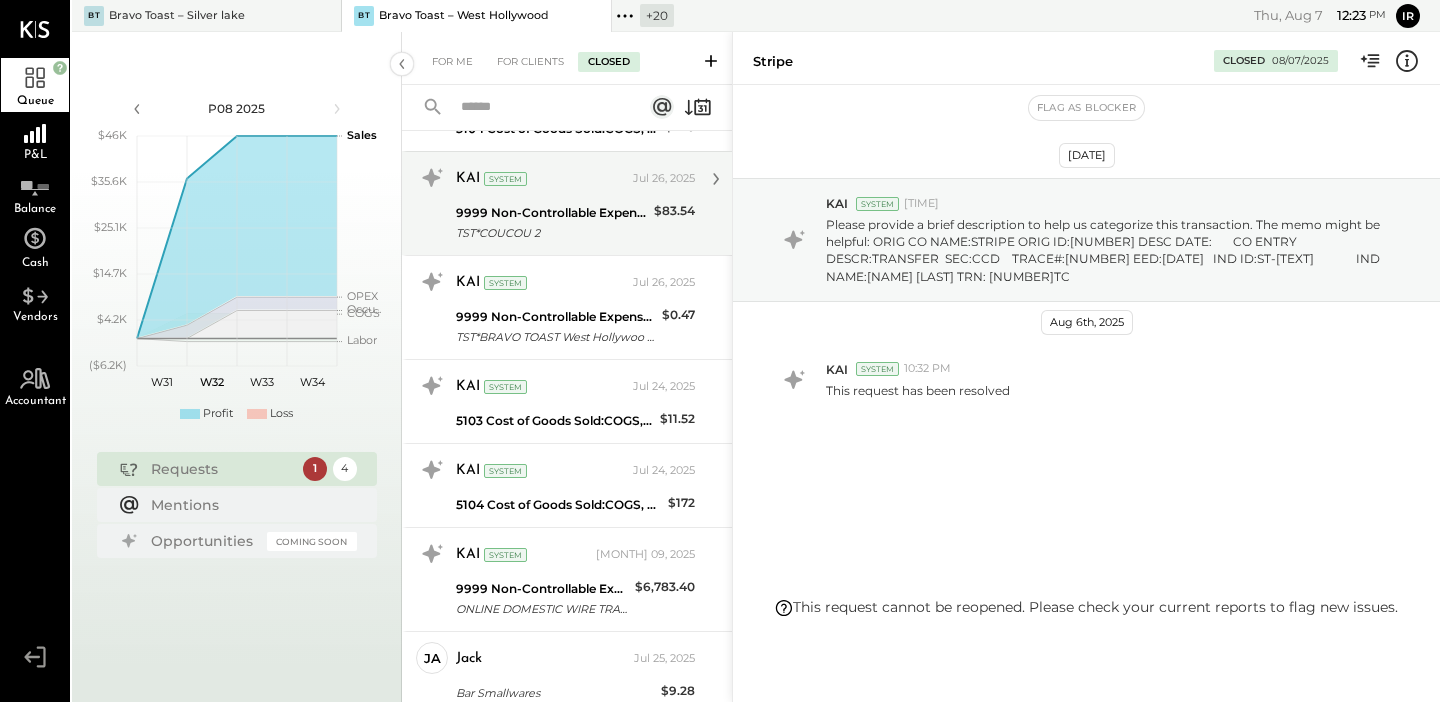 scroll, scrollTop: 1964, scrollLeft: 0, axis: vertical 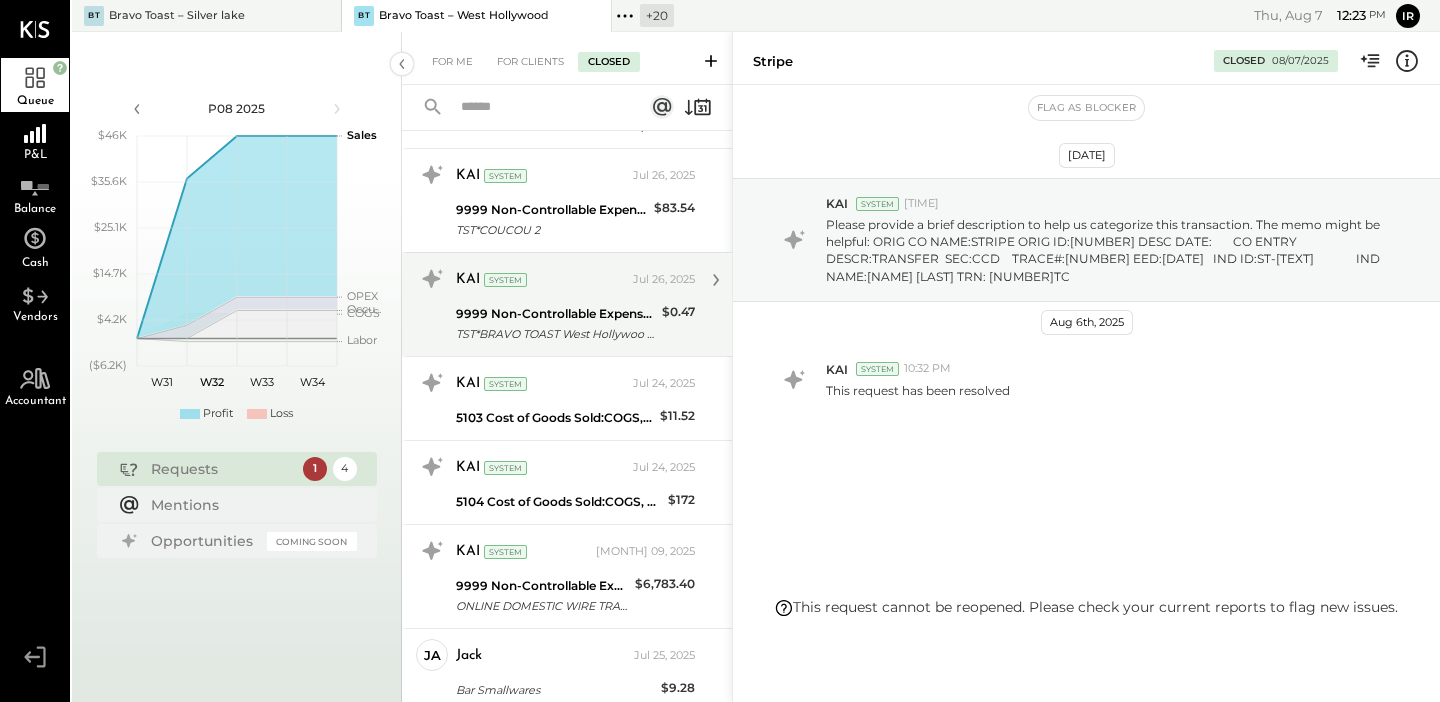click on "9999 Non-Controllable Expenses:Other Income and Expenses:To Be Classified P&L" at bounding box center [556, 314] 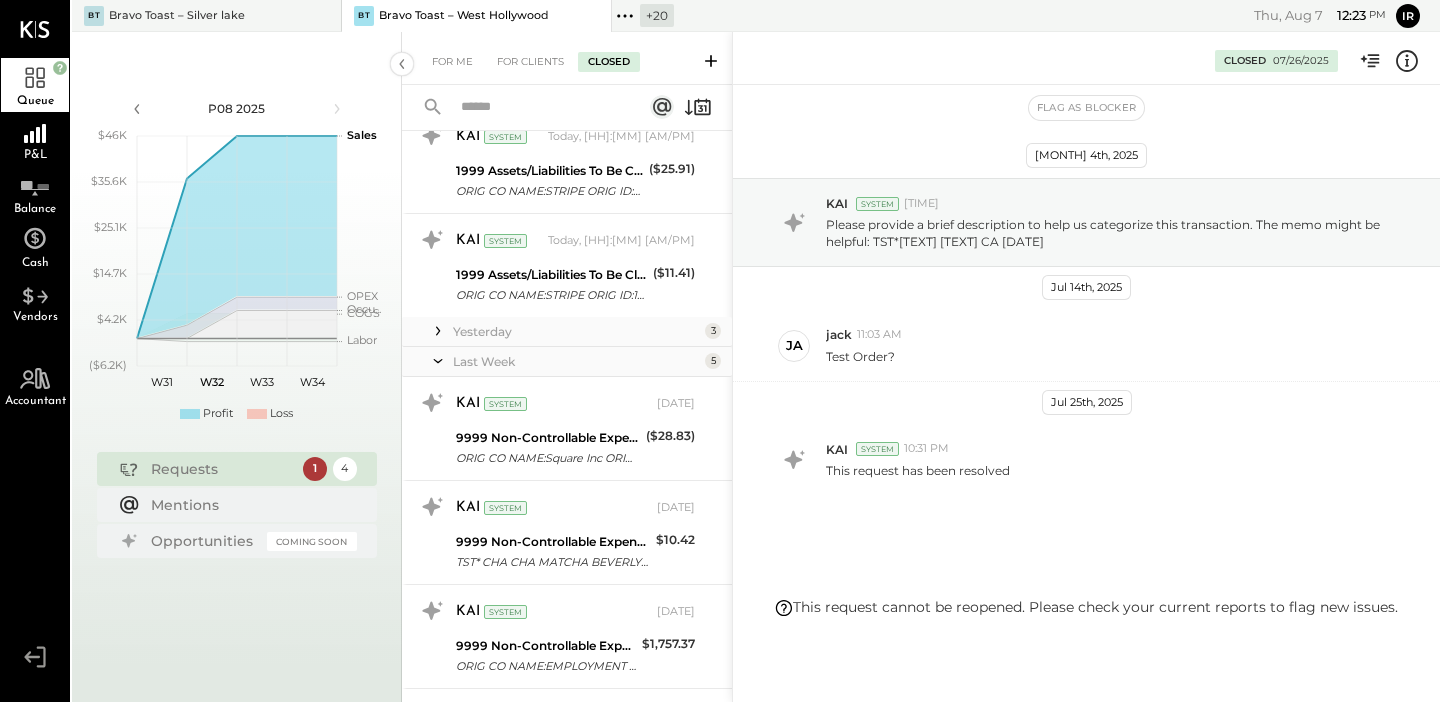 scroll, scrollTop: 0, scrollLeft: 0, axis: both 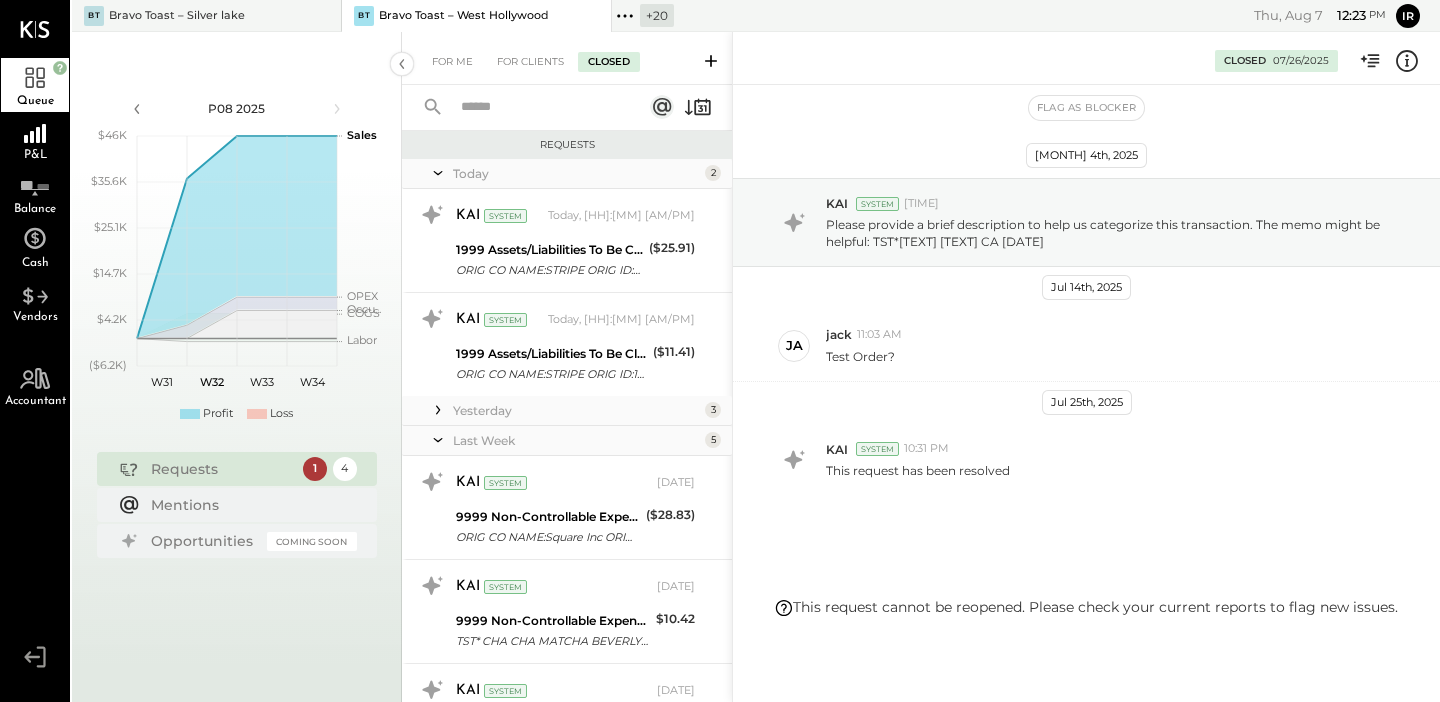 click on "Last Week" at bounding box center [576, 440] 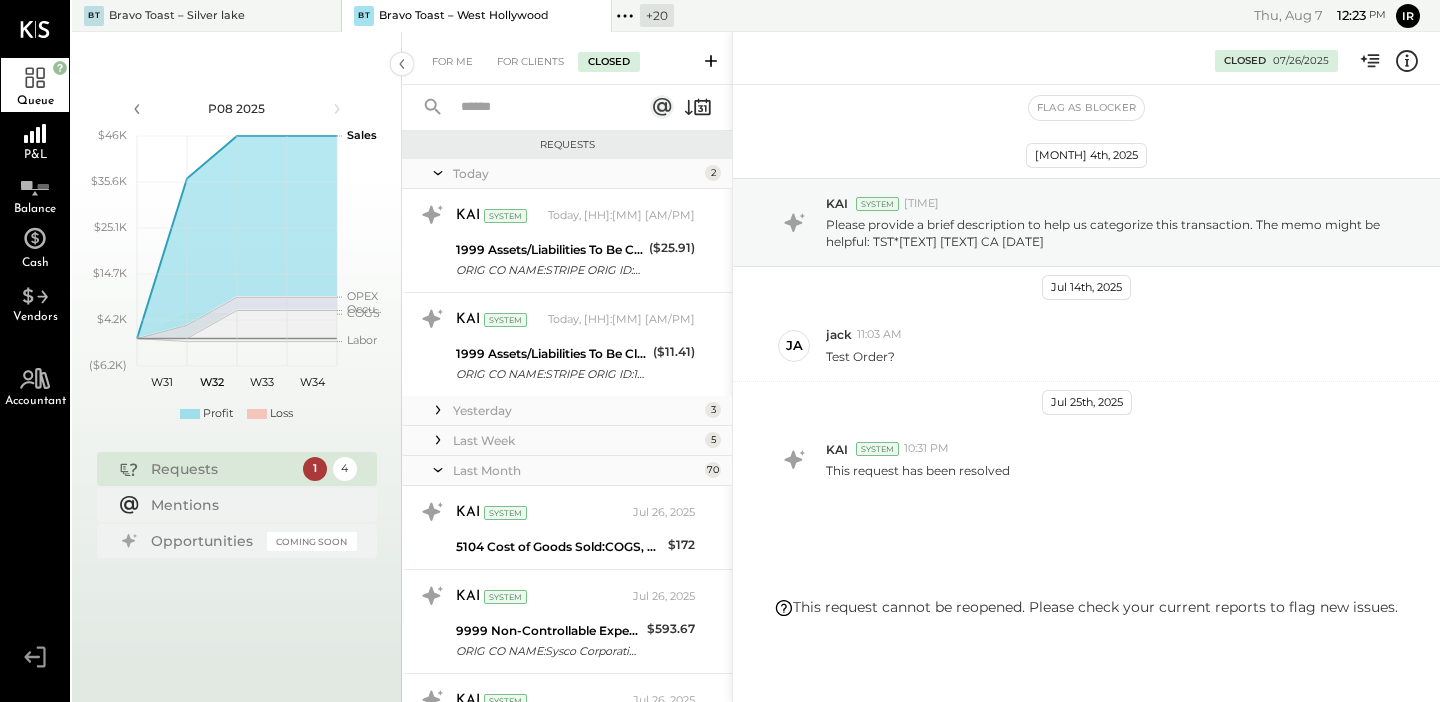 click on "Last Week" at bounding box center (576, 440) 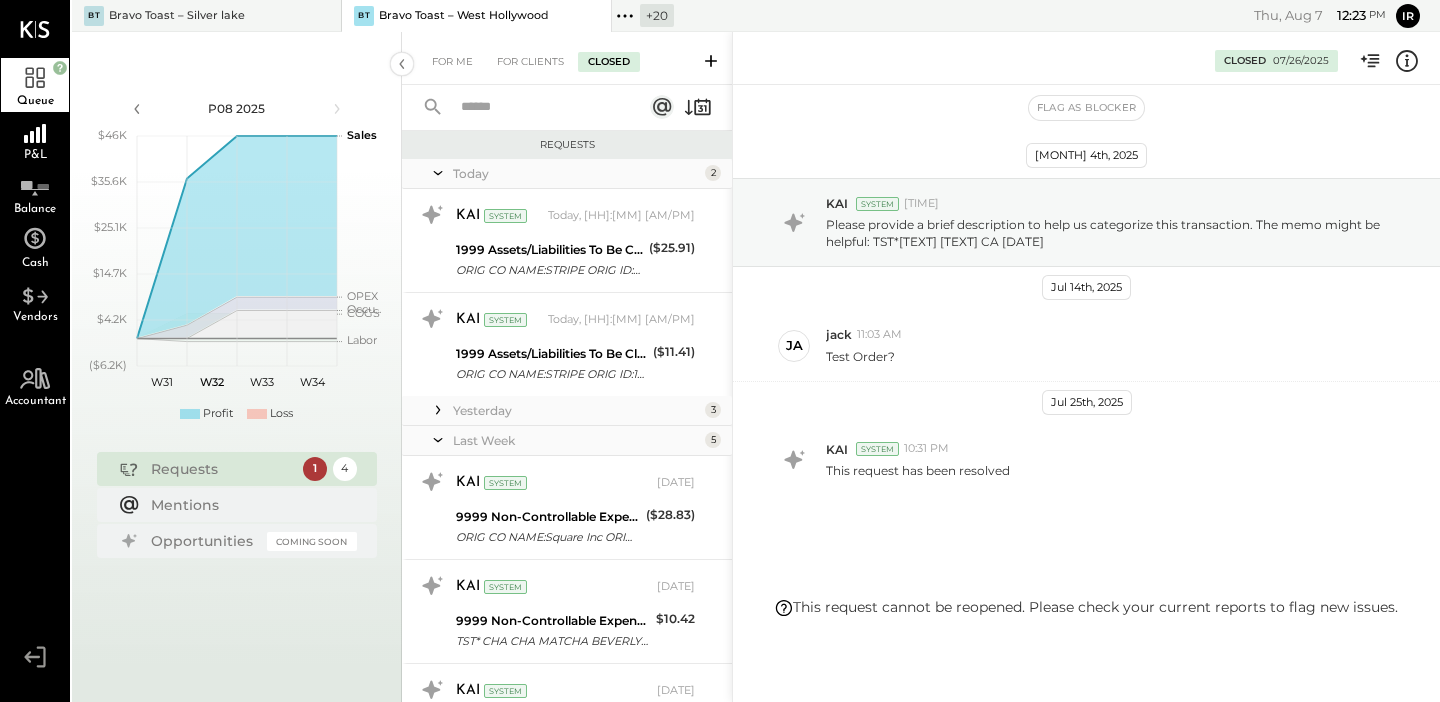 click on "Yesterday" at bounding box center (576, 410) 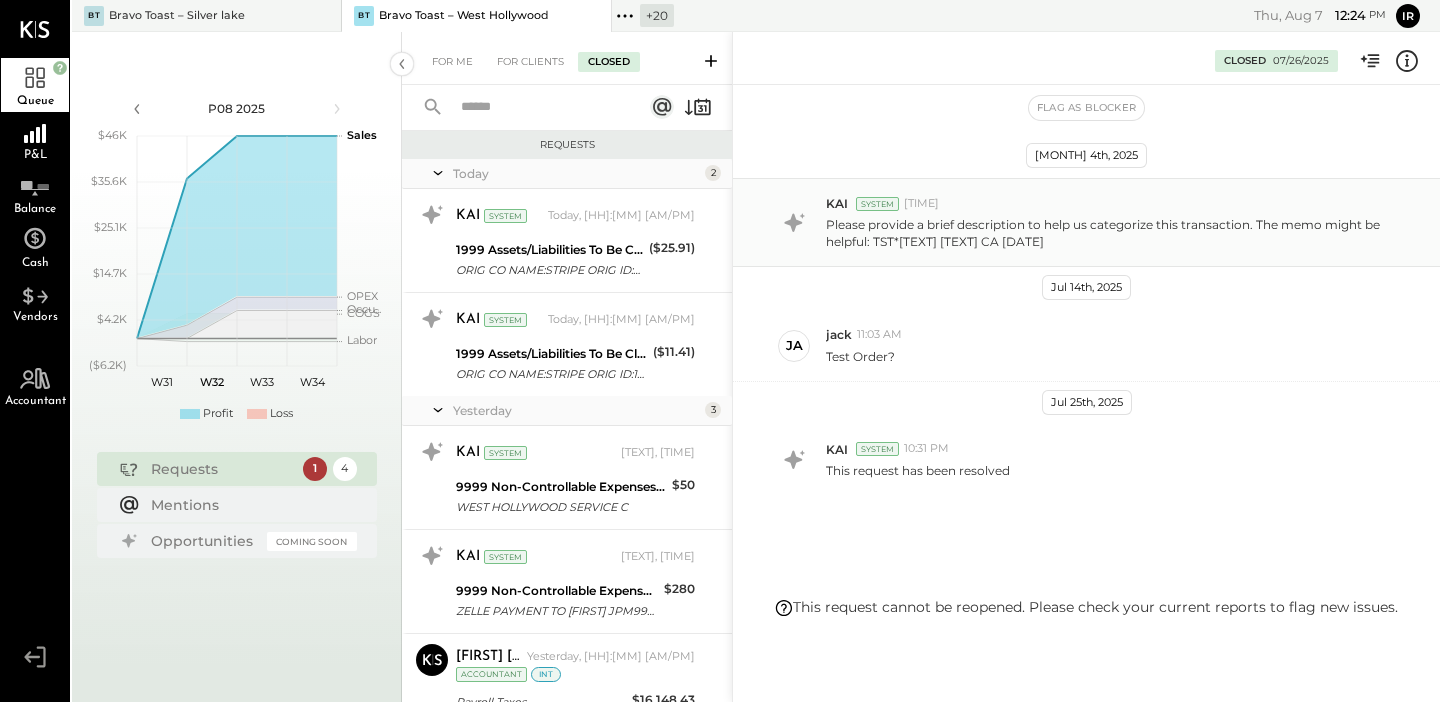 scroll, scrollTop: 3900, scrollLeft: 0, axis: vertical 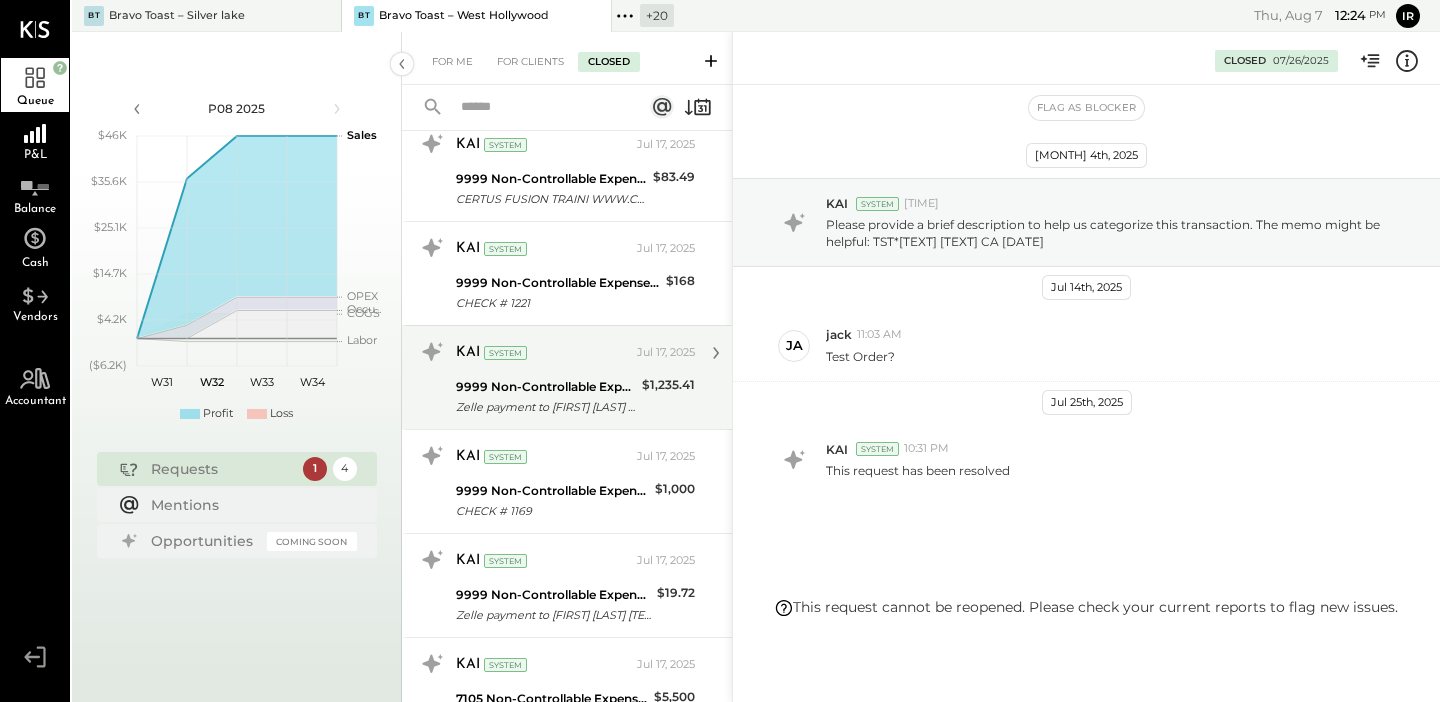 click on "9999 Non-Controllable Expenses:Other Income and Expenses:To Be Classified P&L" at bounding box center (546, 387) 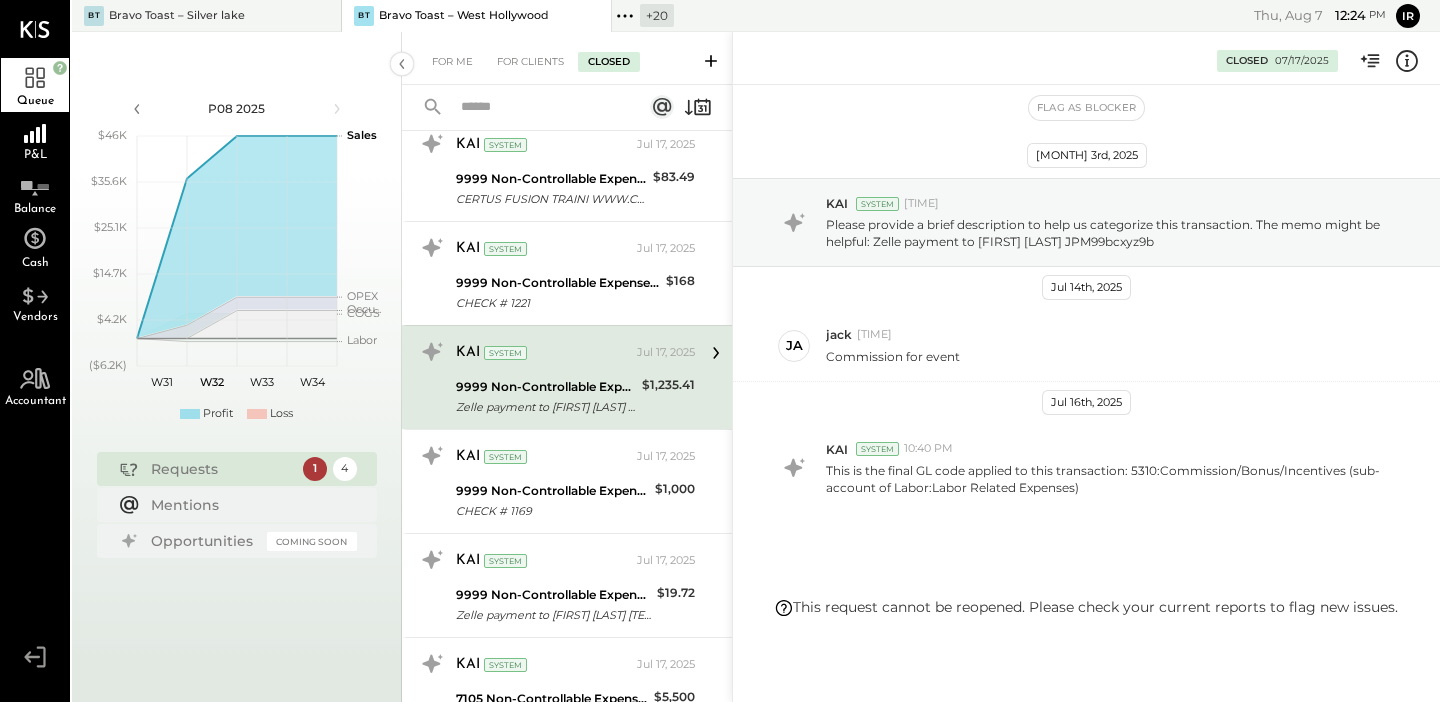 scroll, scrollTop: 10, scrollLeft: 0, axis: vertical 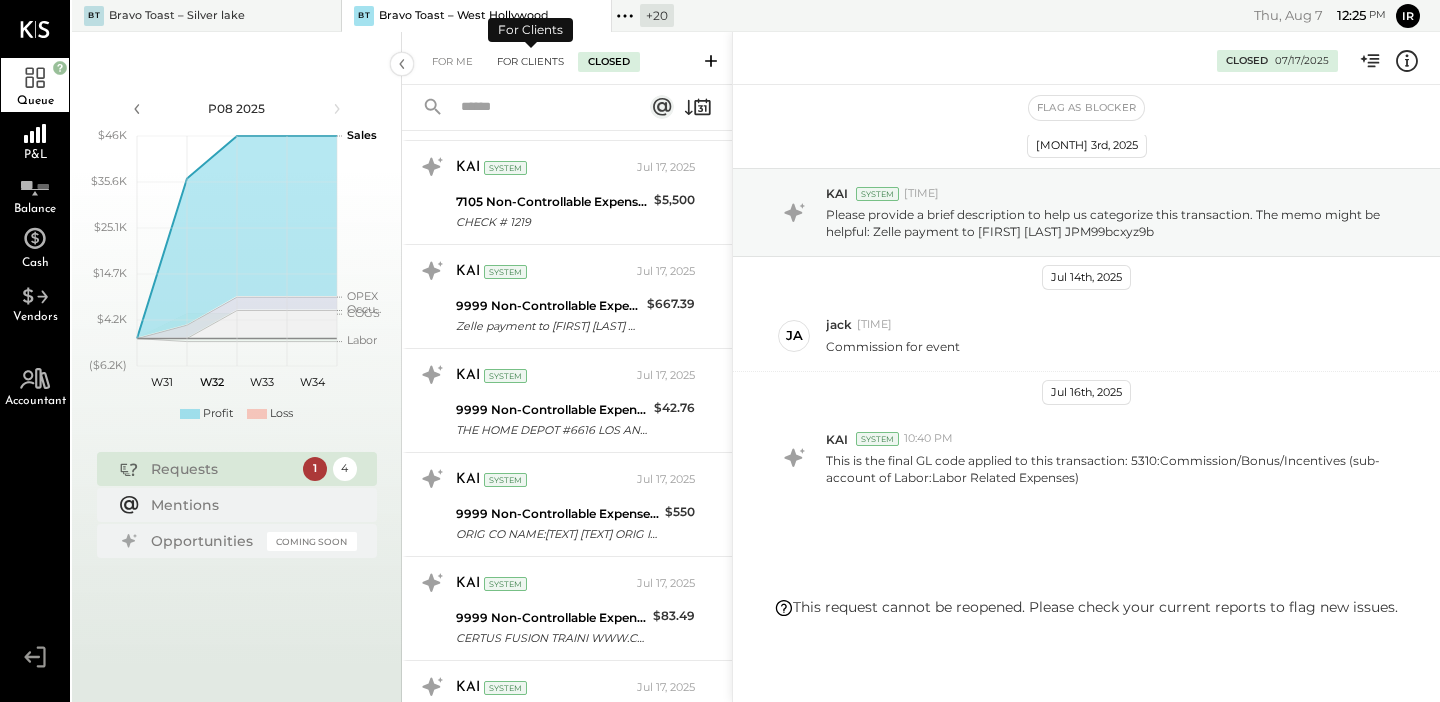 click on "For Clients" at bounding box center [530, 62] 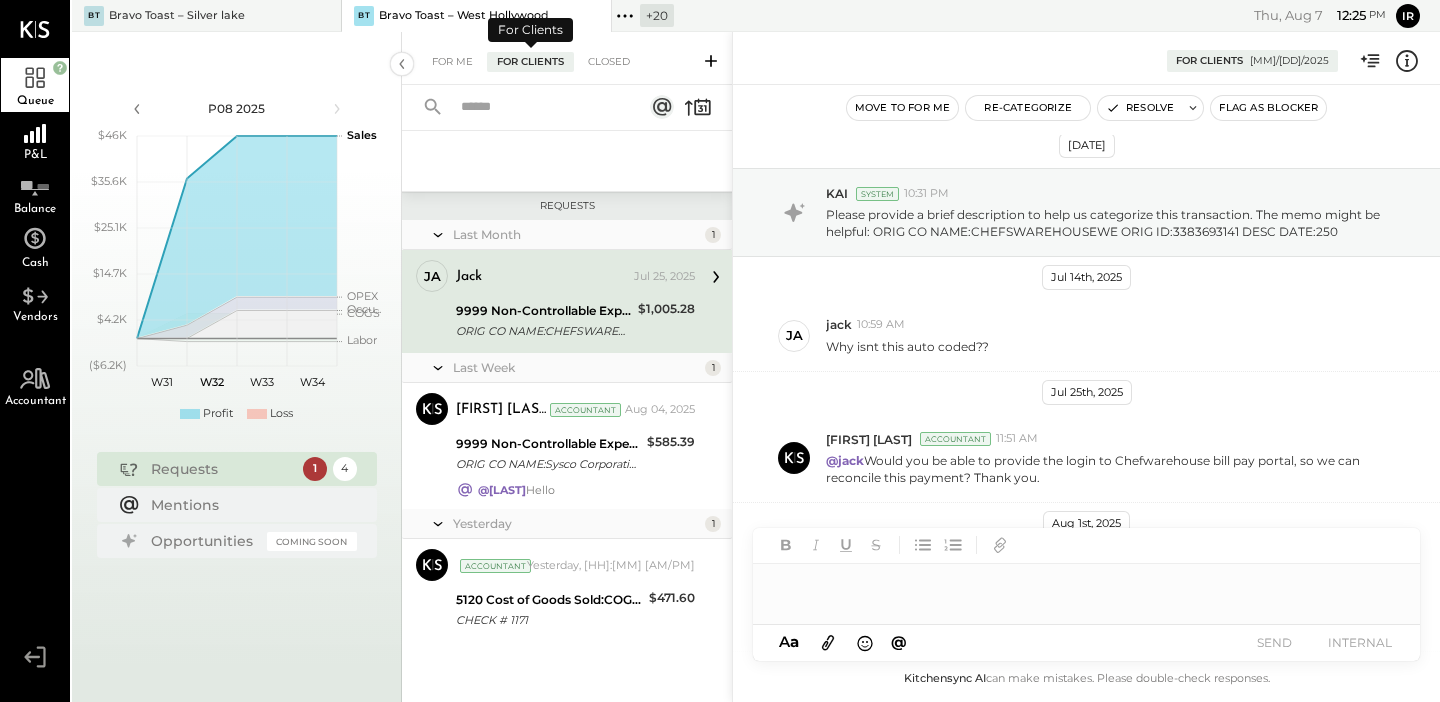 scroll, scrollTop: 475, scrollLeft: 0, axis: vertical 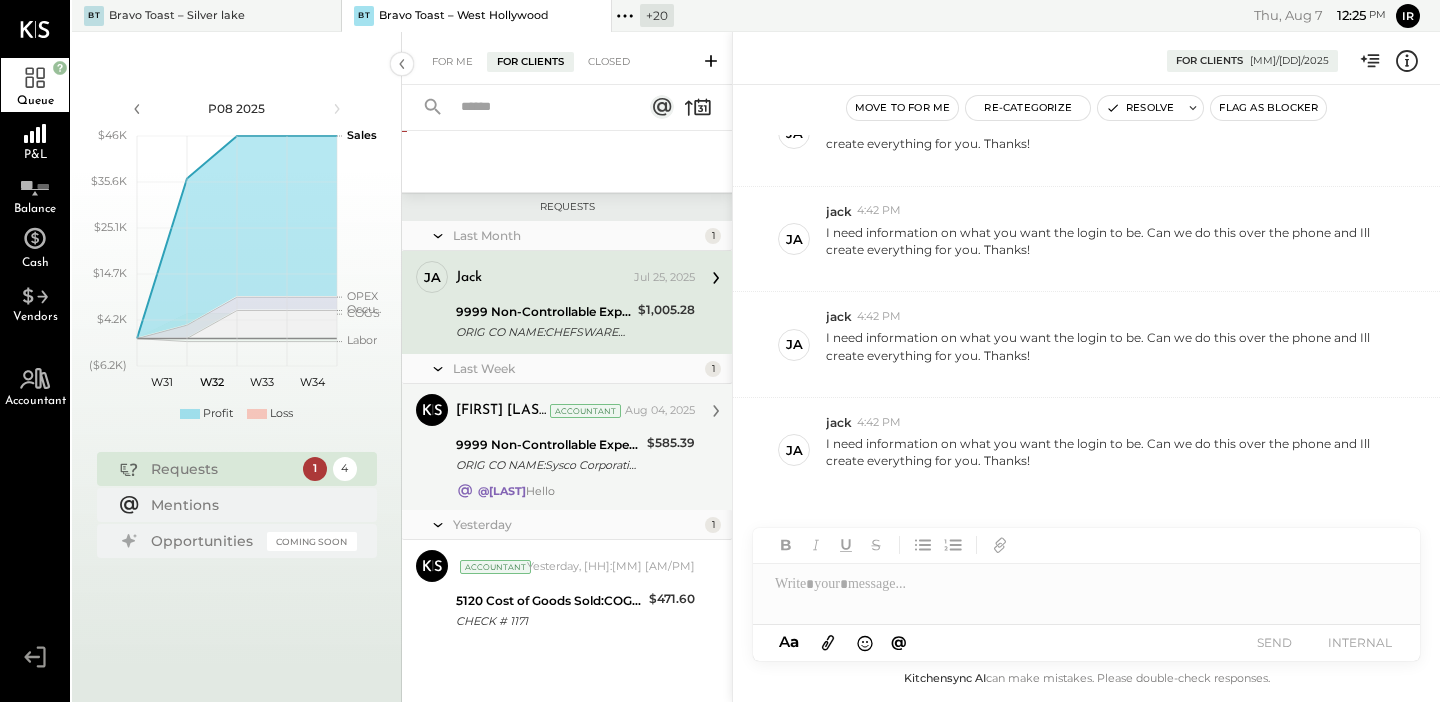 click on "ORIG CO NAME:Sysco Corporatio ORIG ID:XXXXXX4834 DESC DATE: CO ENTRY DESCR:Payment SEC:CCD TRACE#:XXXXXXXX0170573 EED:250605 IND ID:USBLXXXXX8539SB IND NAME:Cha se Bank TRN: XXXXXX0573 TC" at bounding box center (548, 465) 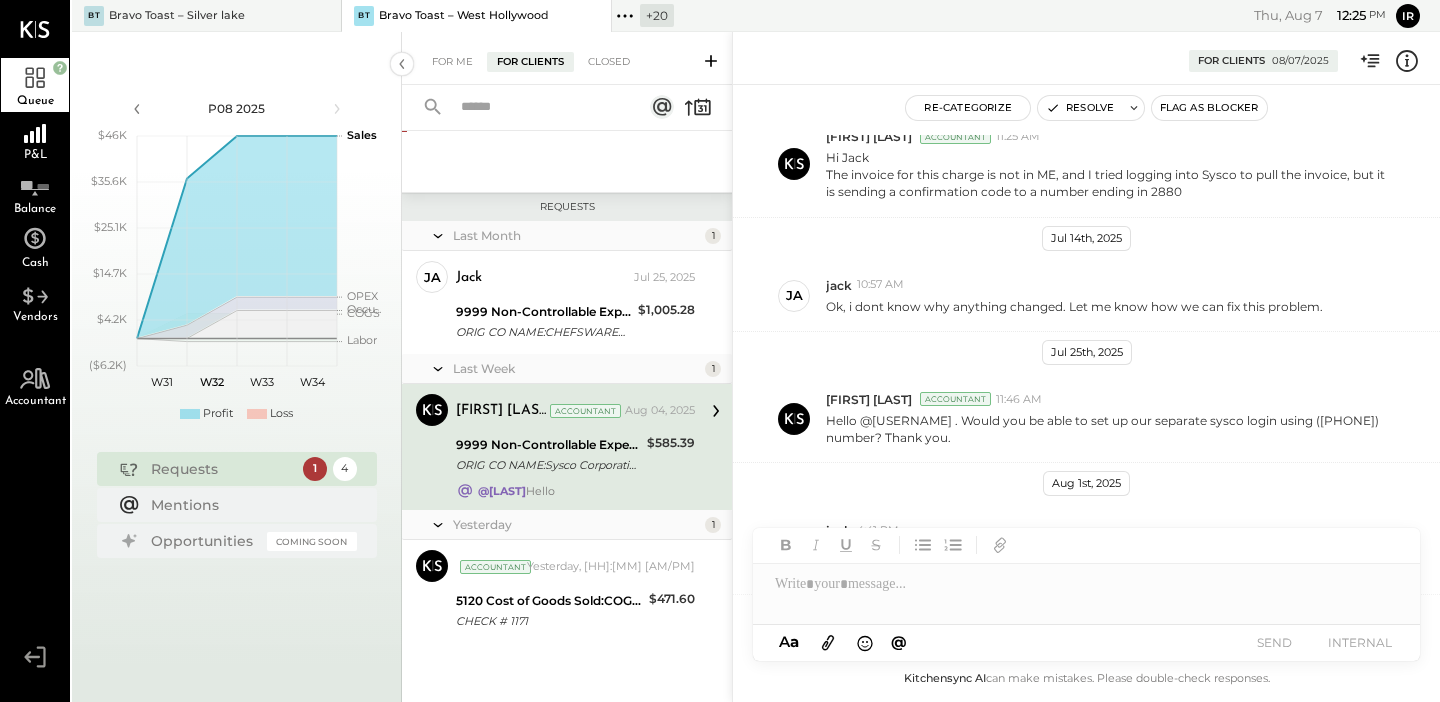 scroll, scrollTop: 0, scrollLeft: 0, axis: both 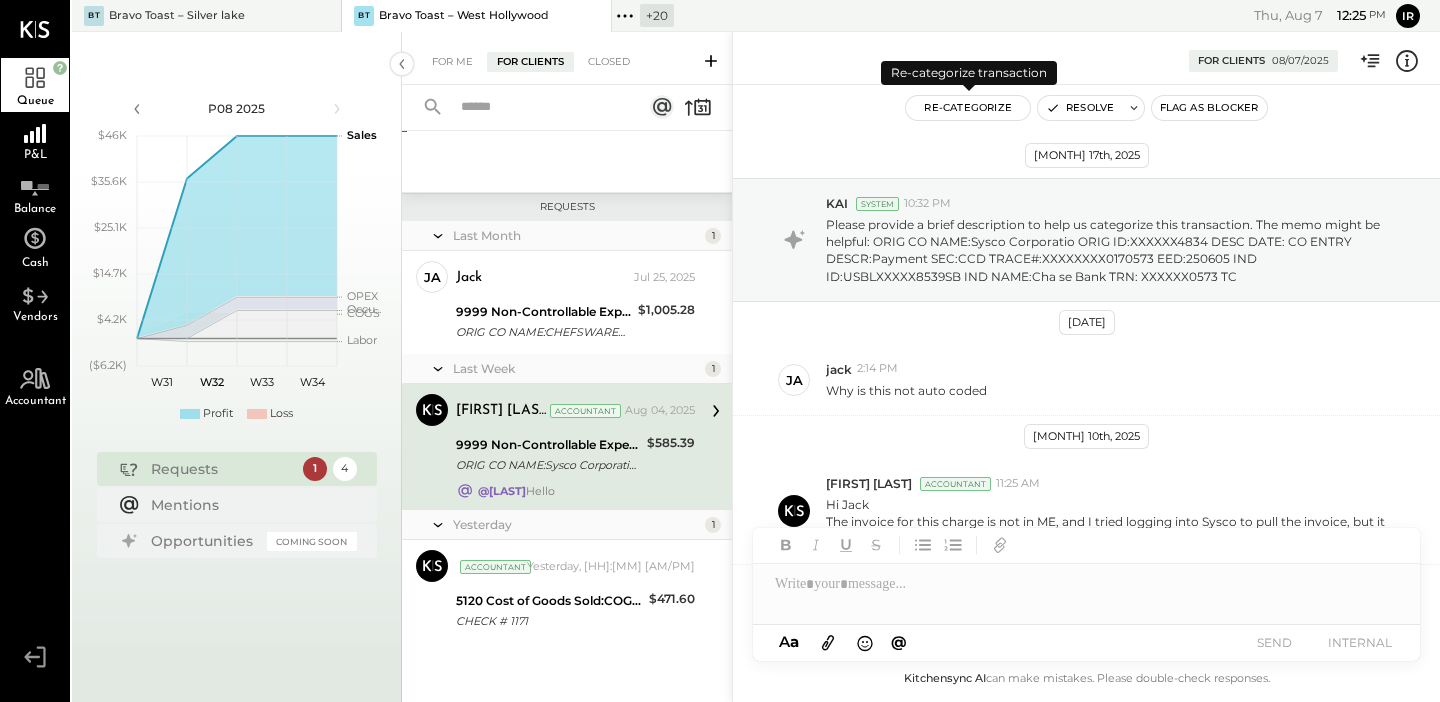 click on "Re-Categorize" at bounding box center [968, 108] 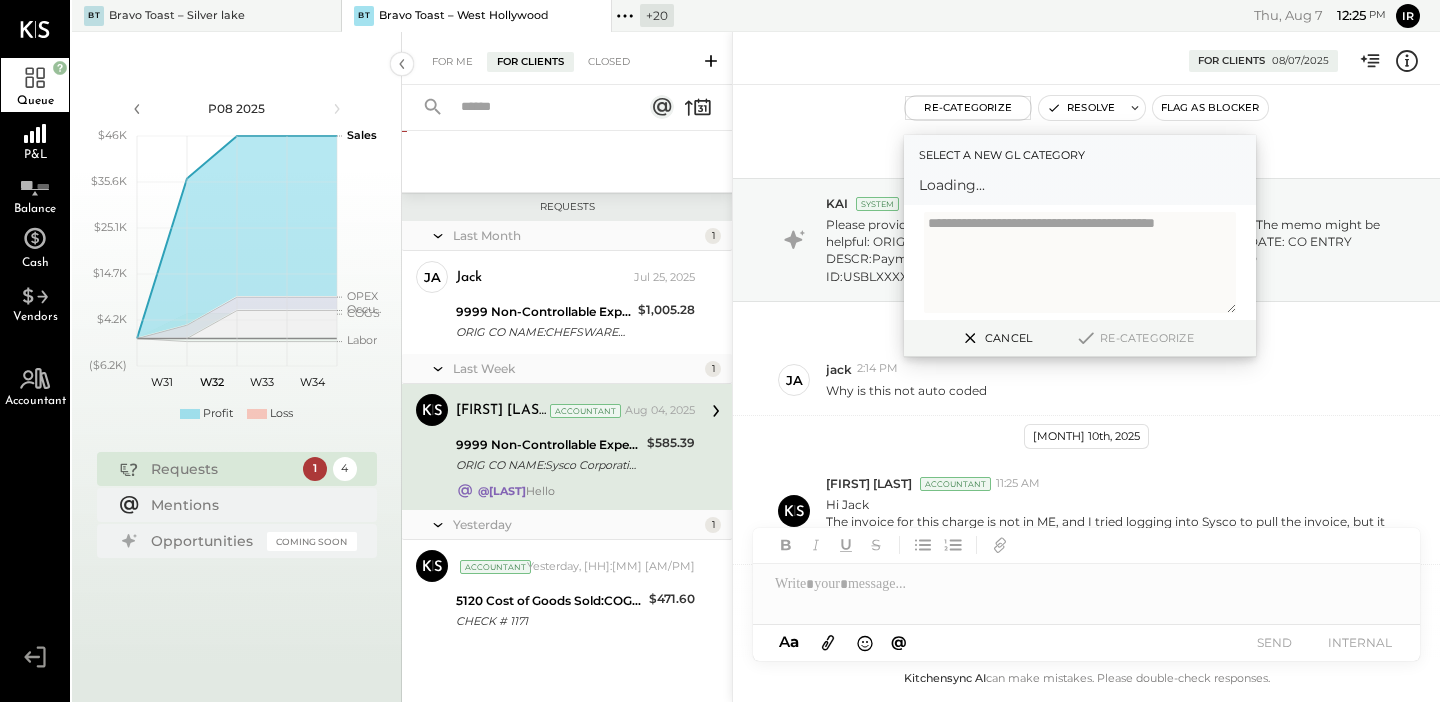click on "Loading..." at bounding box center (1080, 185) 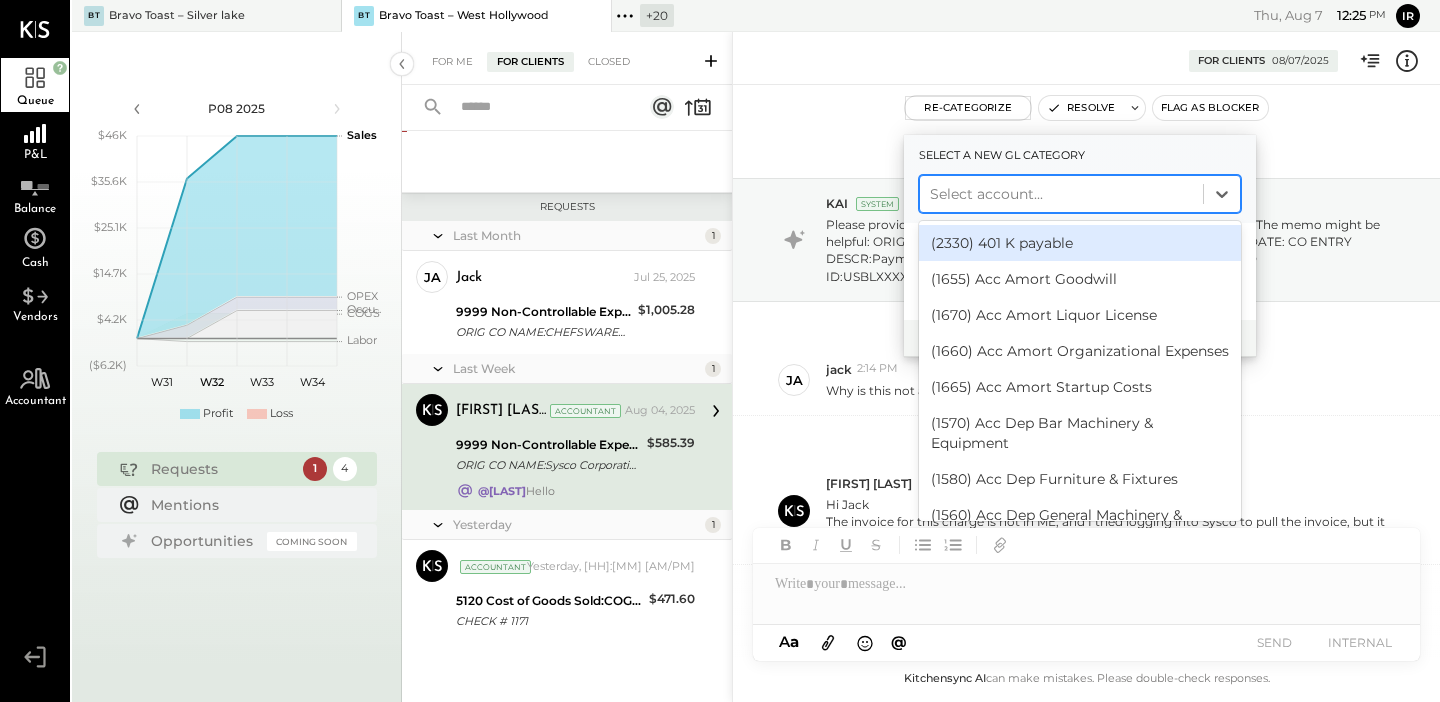 click on "Select account..." at bounding box center (1061, 194) 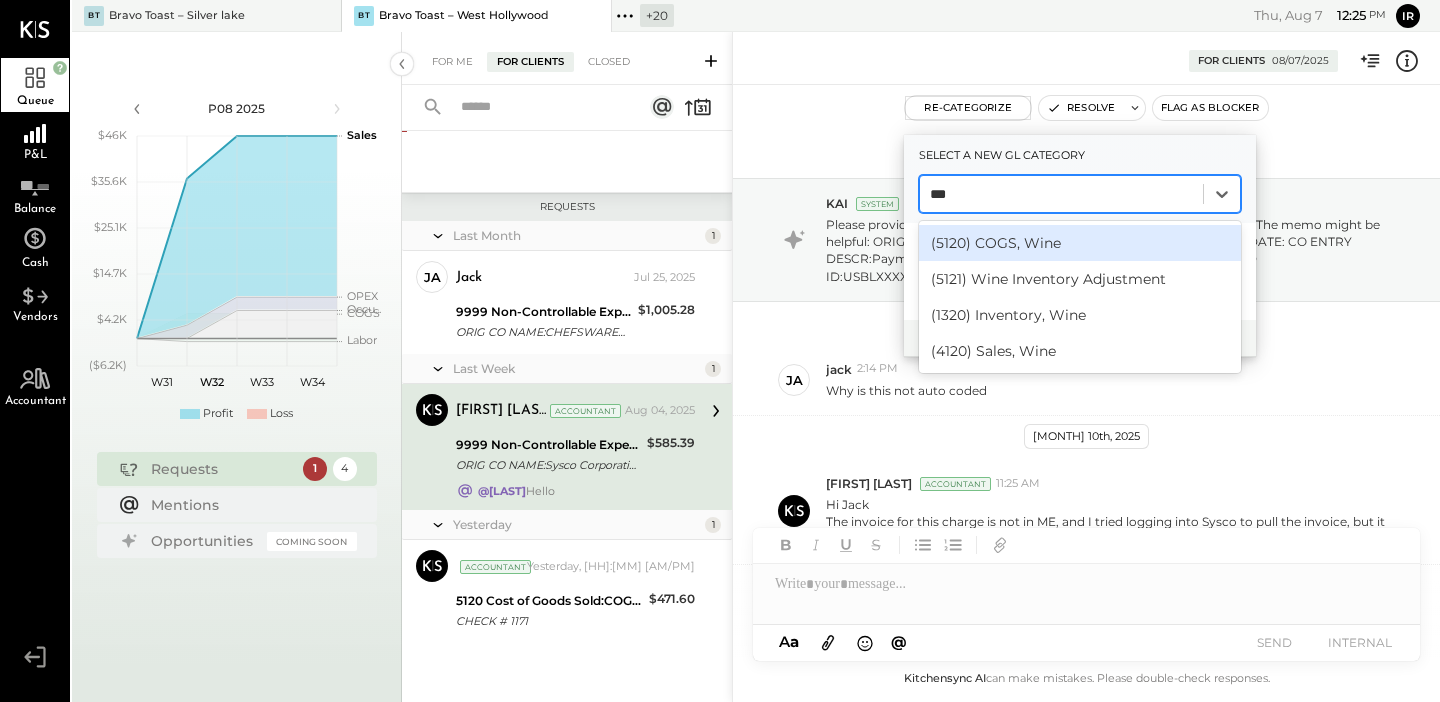 type on "****" 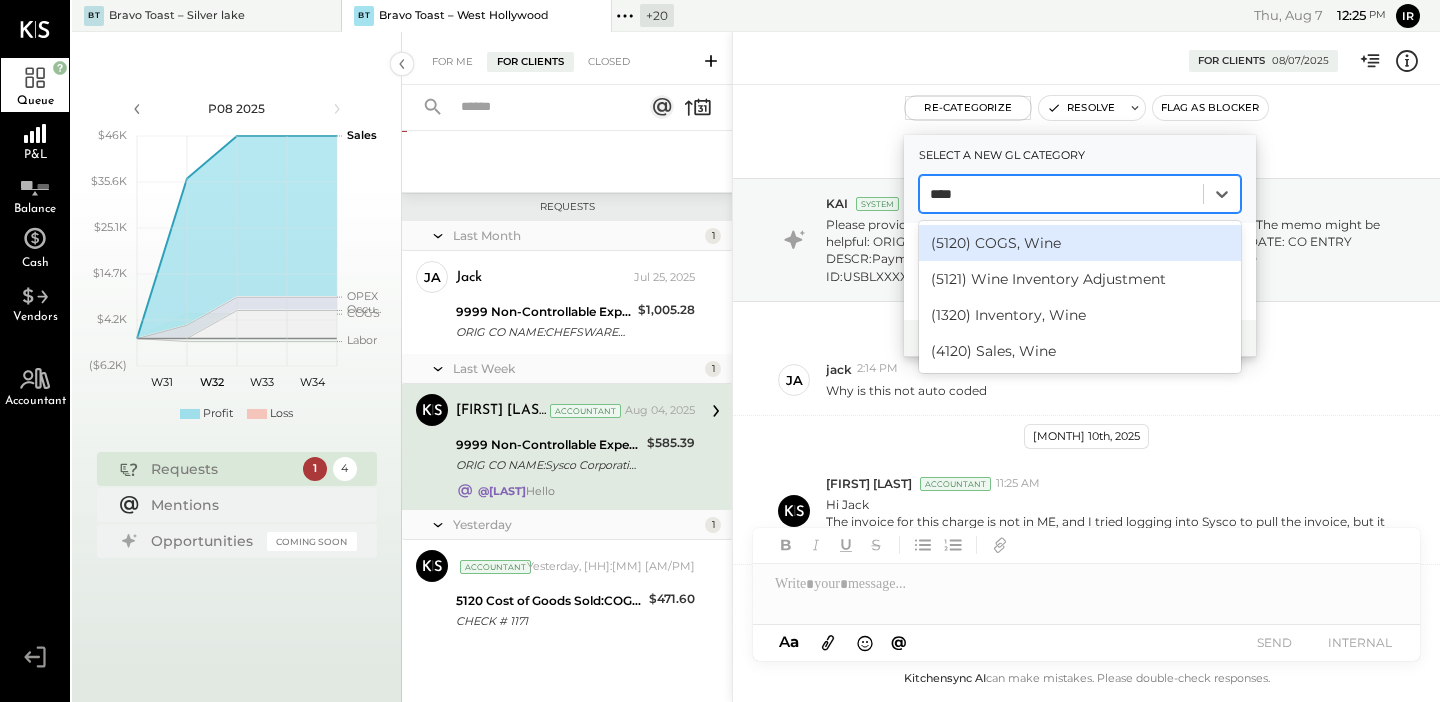 click on "(5120) COGS, Wine" at bounding box center [1080, 243] 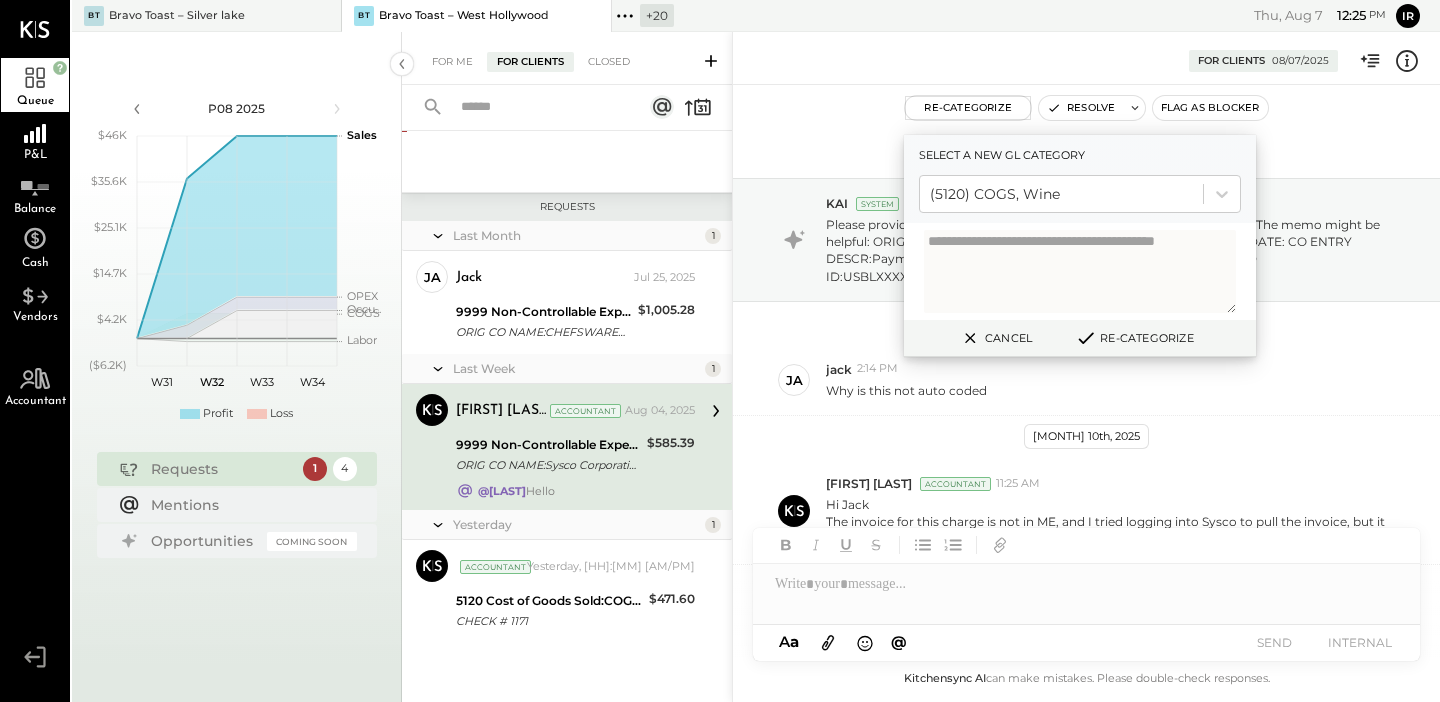 click on "[MONTH] 17th, 2025 [HH]:[MM] [AM/PM] Please provide a brief description to help us categorize this transaction. The memo might be helpful: ORIG CO NAME:Sysco Corporatio ORIG ID:XXXXXX4834 DESC DATE: CO ENTRY DESCR:Payment SEC:CCD TRACE#:XXXXXXXX0170573 EED:250605 IND ID:USBLXXXXX8539SB IND NAME:Cha se Bank TRN: XXXXXX0573 TC [MONTH] 9th, 2025 [FIRST] [FIRST] 2:14 PM Why is this not auto coded [MONTH] 10th, 2025 [FIRST] [LAST] Accountant 11:25 AM Hi Jack The invoice for this charge is not in ME, and I tried logging into Sysco to pull the invoice, but it is sending a confirmation code to a number ending in 2880 [MONTH] 14th, 2025 [FIRST] [FIRST] 10:57 AM Ok, i dont know why anything changed. Let me know how we can fix this problem. [MONTH] 25th, 2025 [FIRST] [LAST] Accountant 11:46 AM Hello @[USERNAME] . Would you be able to set up our separate sysco login using ([PHONE]) number? Thank you. [MONTH] 1st, 2025 [FIRST] [FIRST] 4:41 PM I need information on what you want the login to be. Can we do this over the phone and Ill create everything for you. Thanks! [FIRST] [FIRST]" at bounding box center [1086, 393] 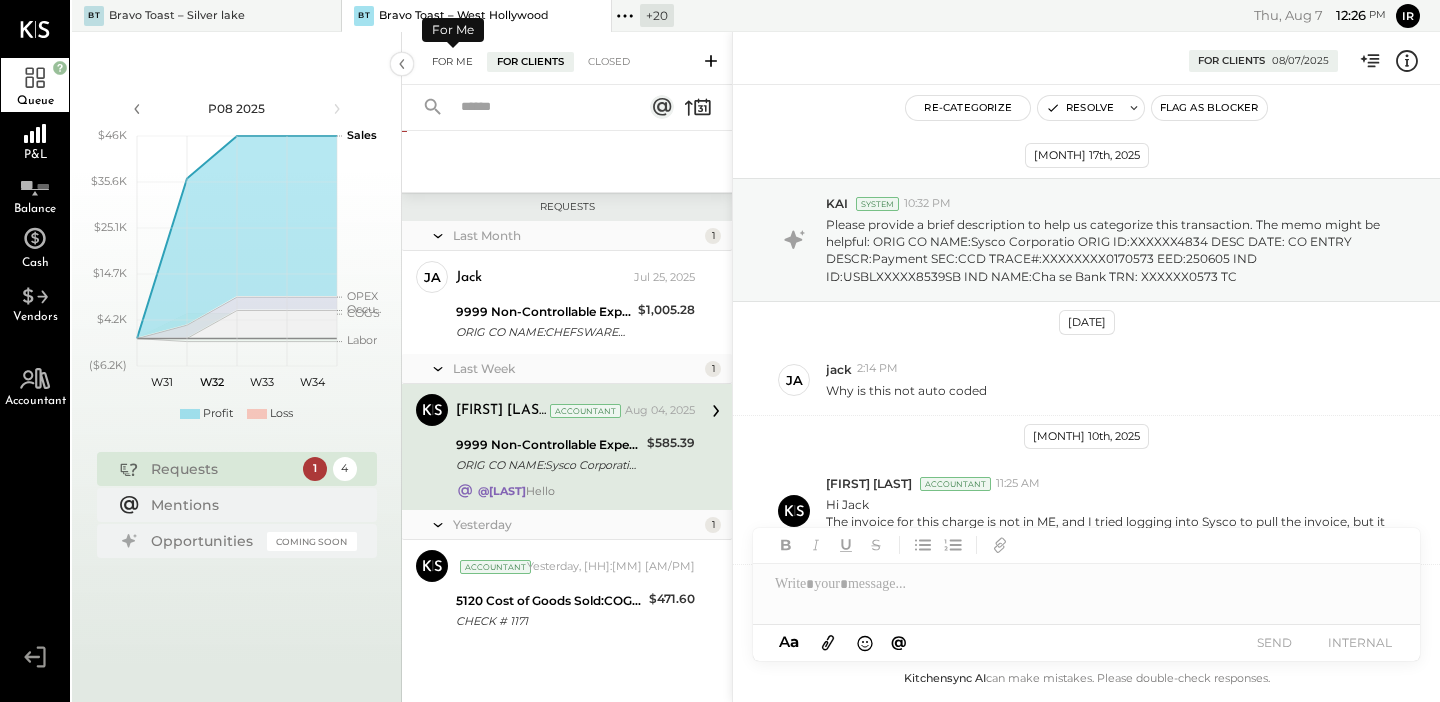 click on "For Me" at bounding box center (452, 62) 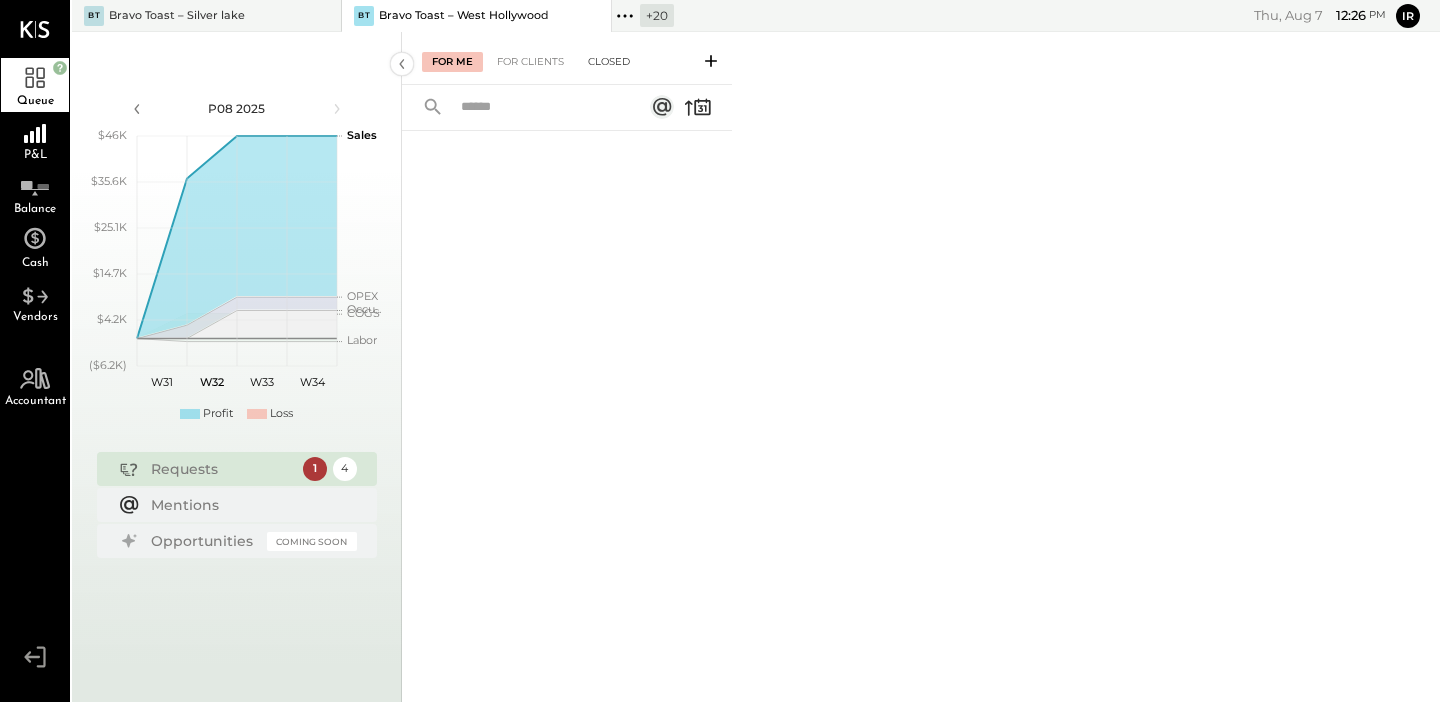 click on "Closed" at bounding box center [609, 62] 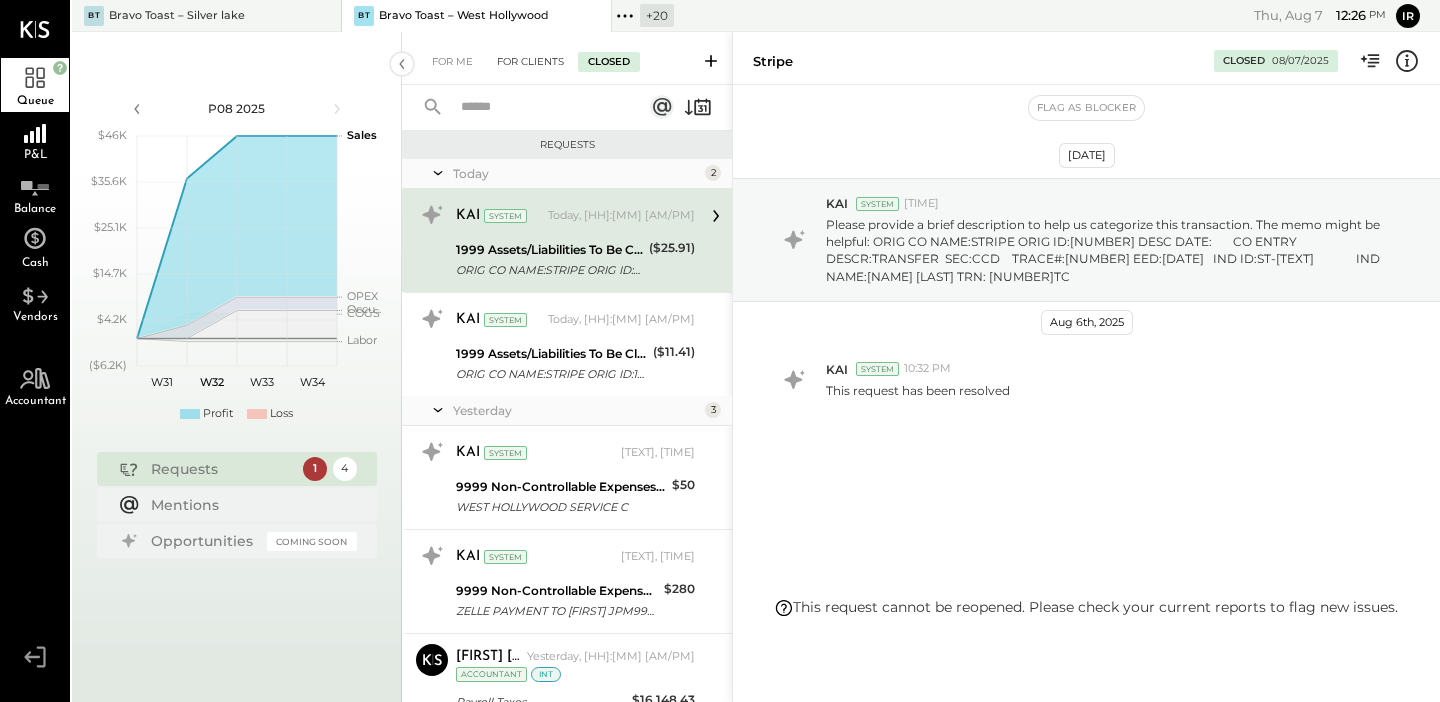 click on "For Clients" at bounding box center (530, 62) 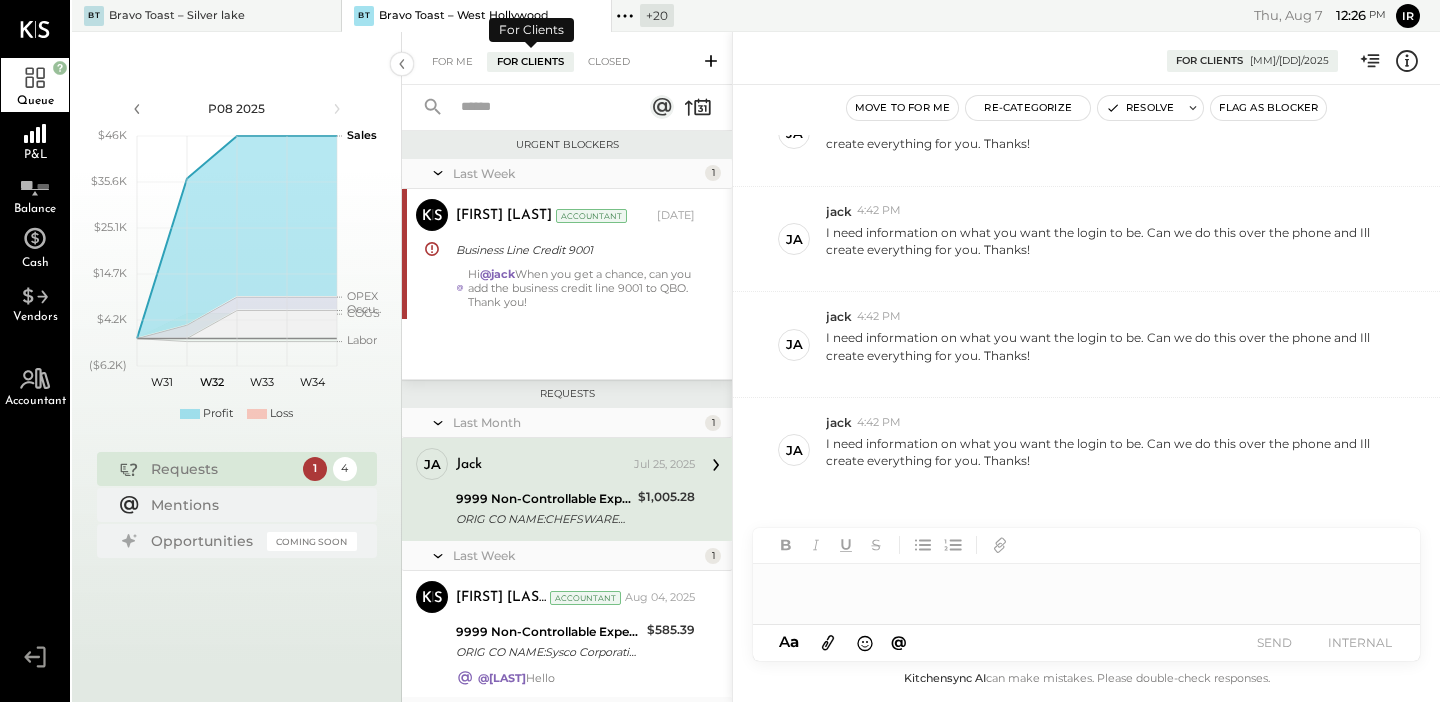 scroll, scrollTop: 73, scrollLeft: 0, axis: vertical 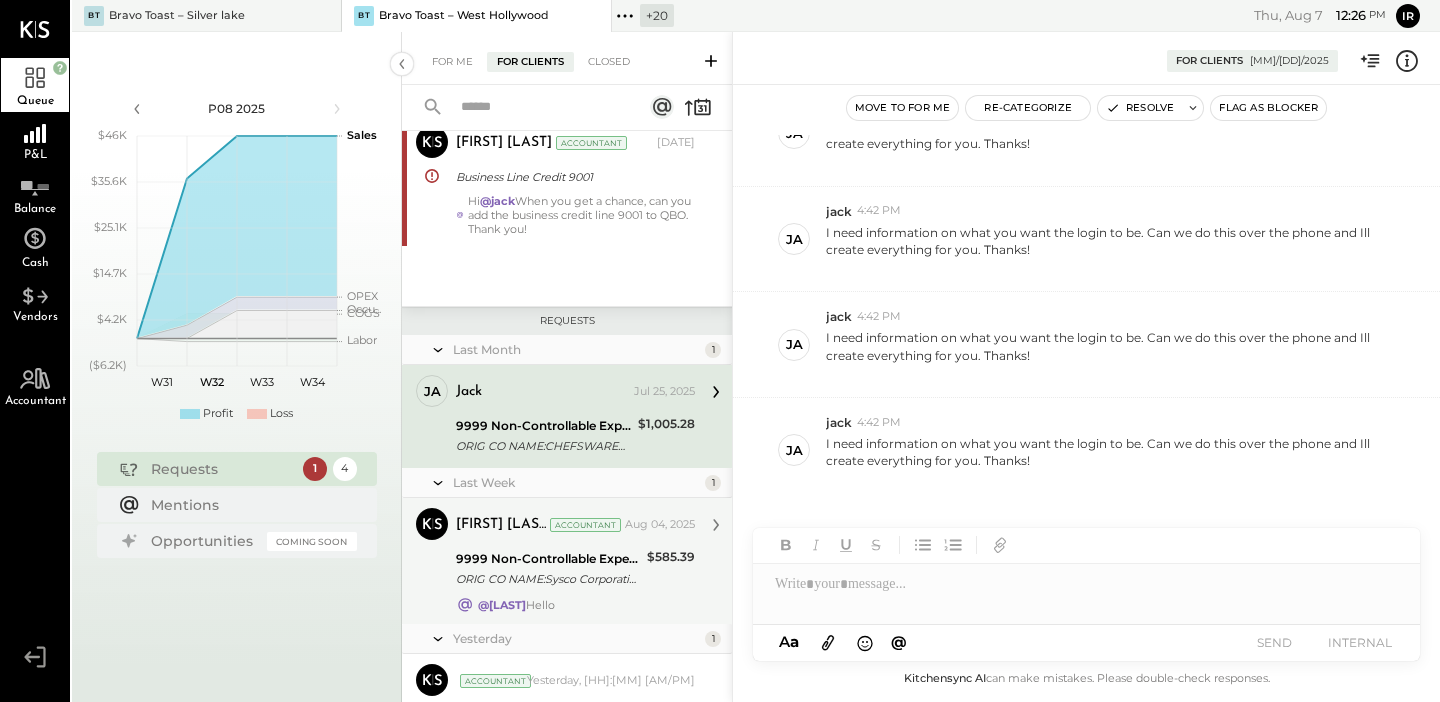 click on "ORIG CO NAME:Sysco Corporatio ORIG ID:XXXXXX4834 DESC DATE: CO ENTRY DESCR:Payment SEC:CCD TRACE#:XXXXXXXX0170573 EED:250605 IND ID:USBLXXXXX8539SB IND NAME:Cha se Bank TRN: XXXXXX0573 TC" at bounding box center [548, 579] 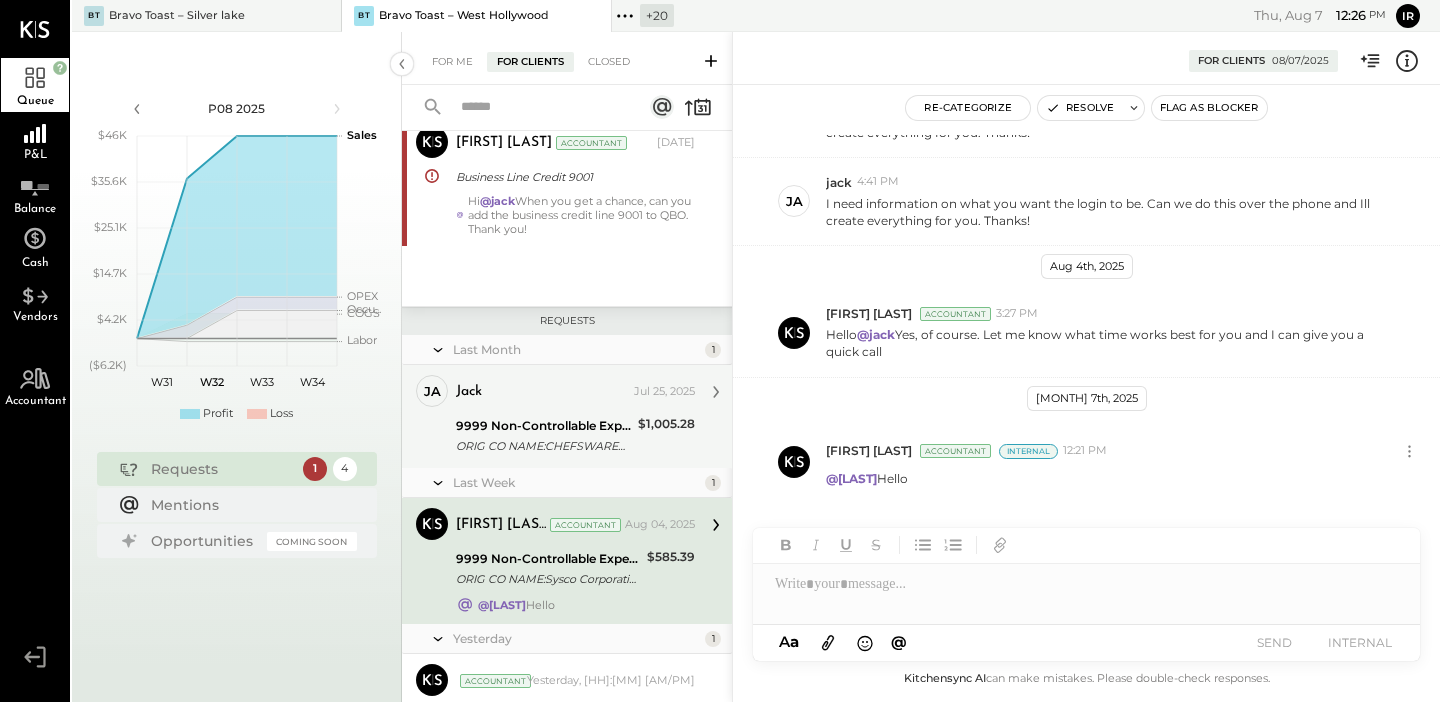 click on "[FIRST] [MONTH] 25, 2025 9999 Non-Controllable Expenses:Other Income and Expenses:To Be Classified P&L ORIG CO NAME:CHEFSWAREHOUSEWE ORIG ID:3383693141 DESC DATE:250 $1,005.28 I need information on what you want the login to be. Can we do this over the phone and Ill create everything for you. Thanks!" at bounding box center [575, 416] 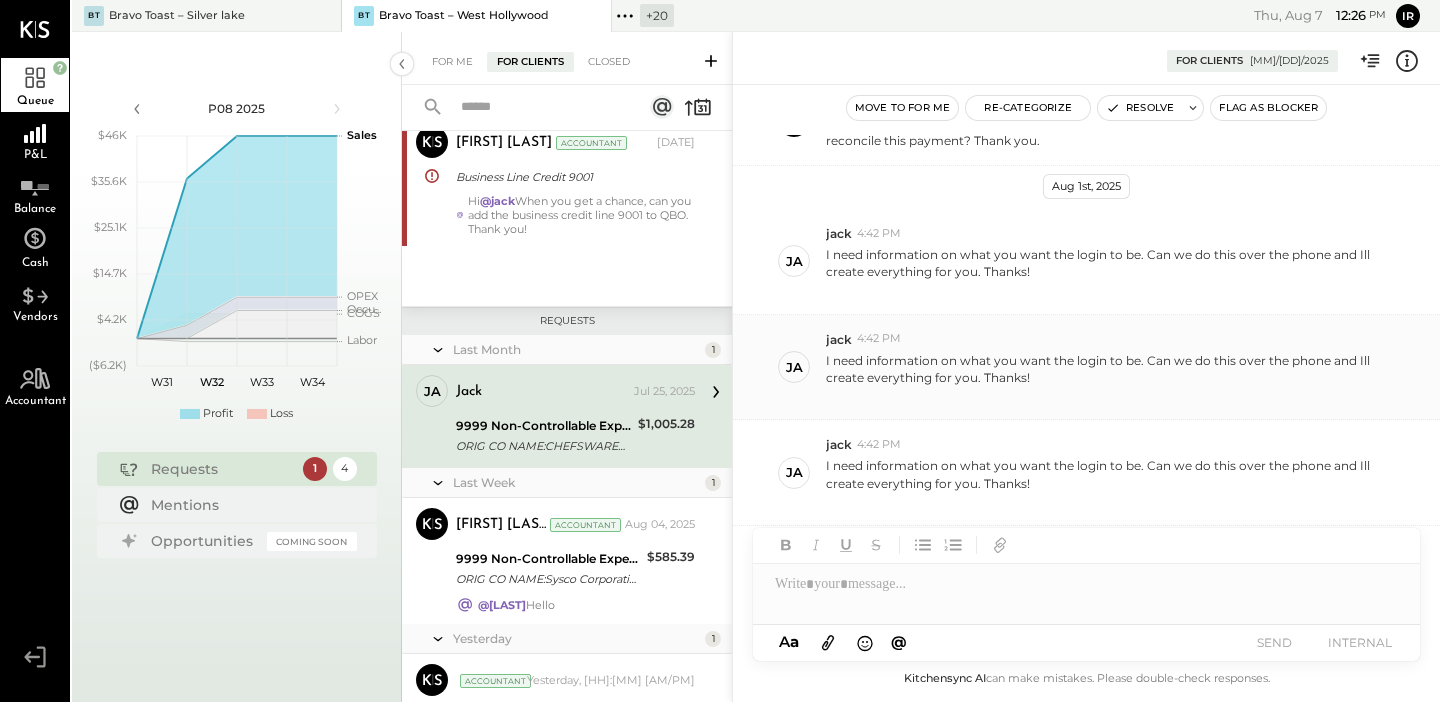scroll, scrollTop: 475, scrollLeft: 0, axis: vertical 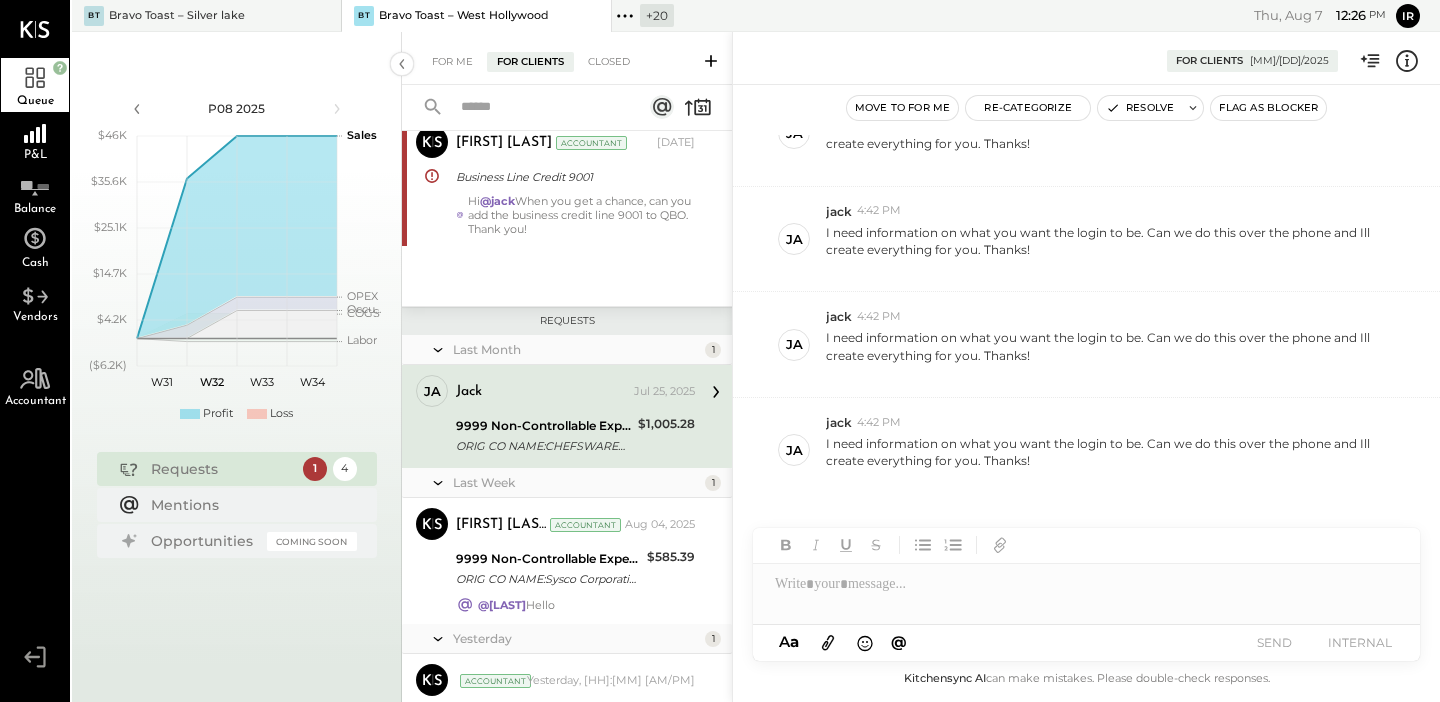 click on "Move to for me" at bounding box center [903, 108] 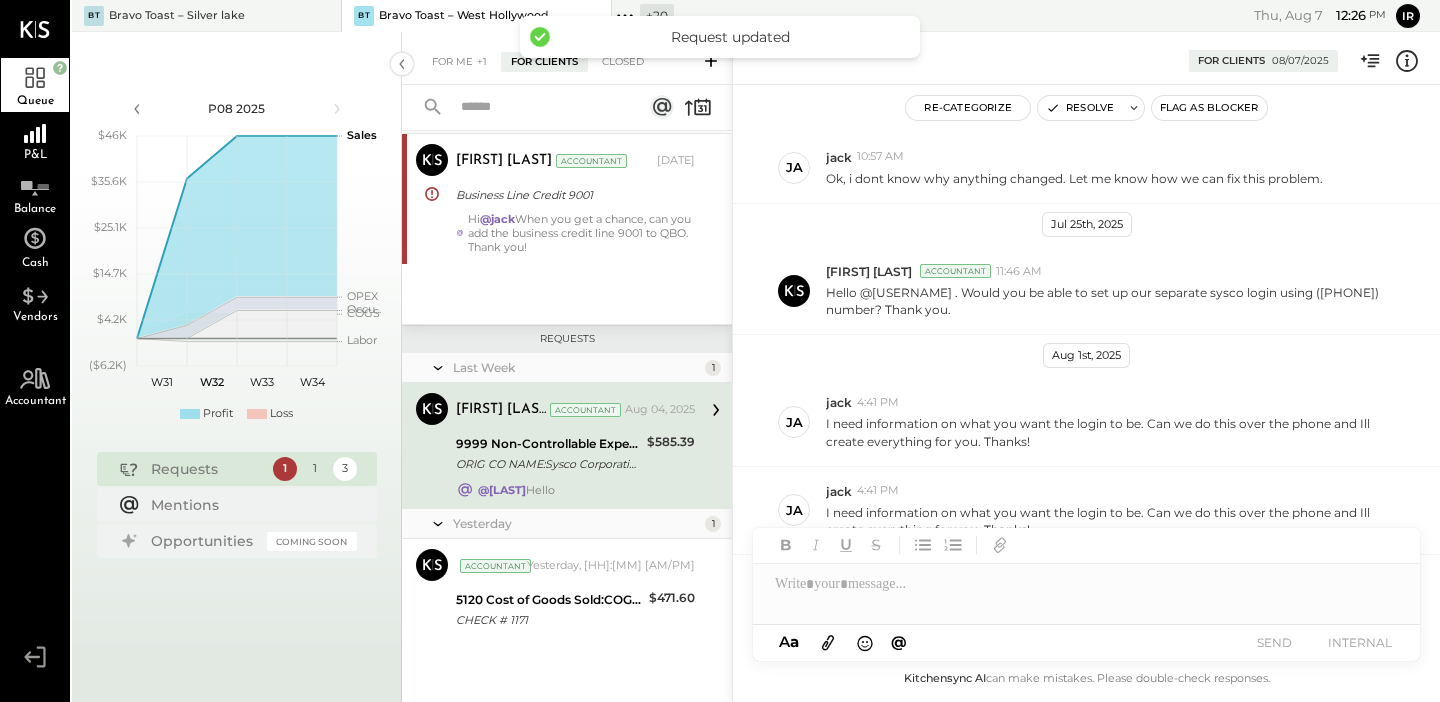 scroll, scrollTop: 784, scrollLeft: 0, axis: vertical 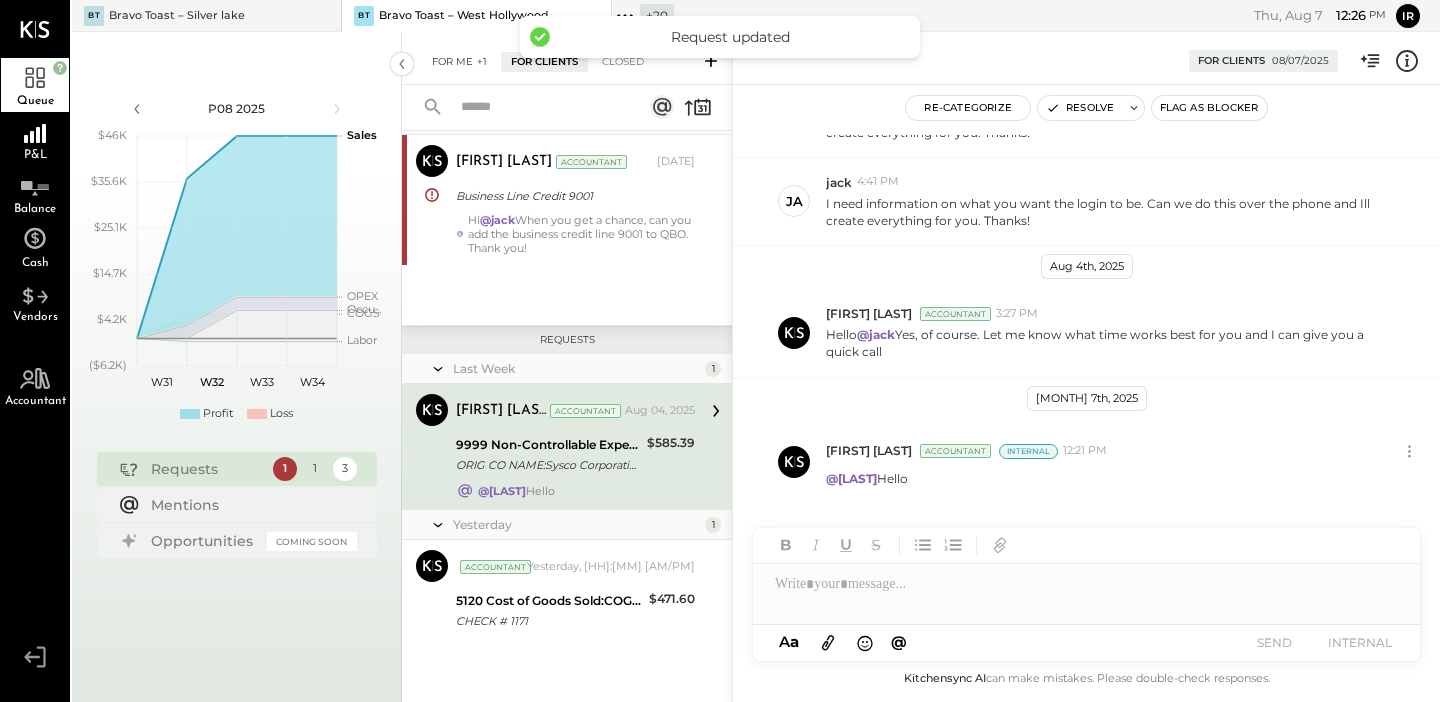 click on "For Me +1" at bounding box center [459, 62] 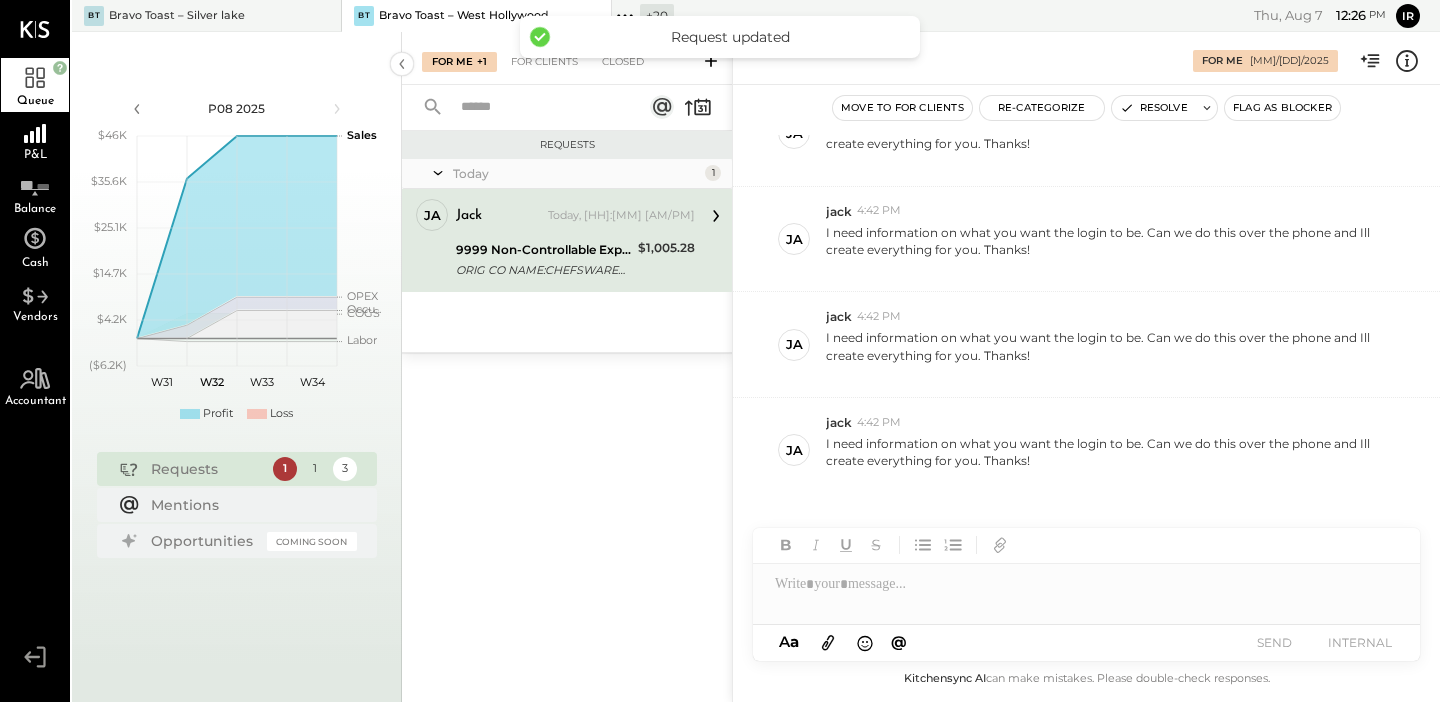 click on "Move to for clients" at bounding box center [902, 108] 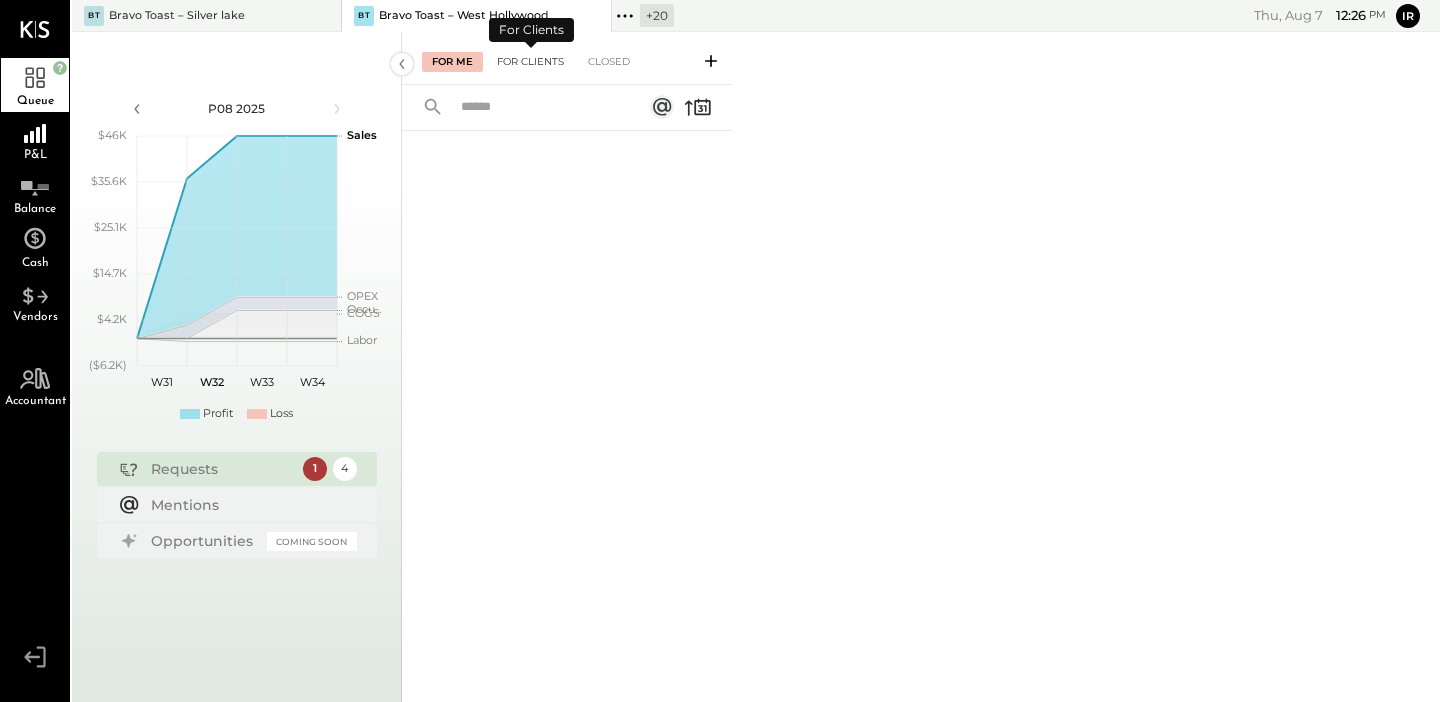 click on "For Clients" at bounding box center [530, 62] 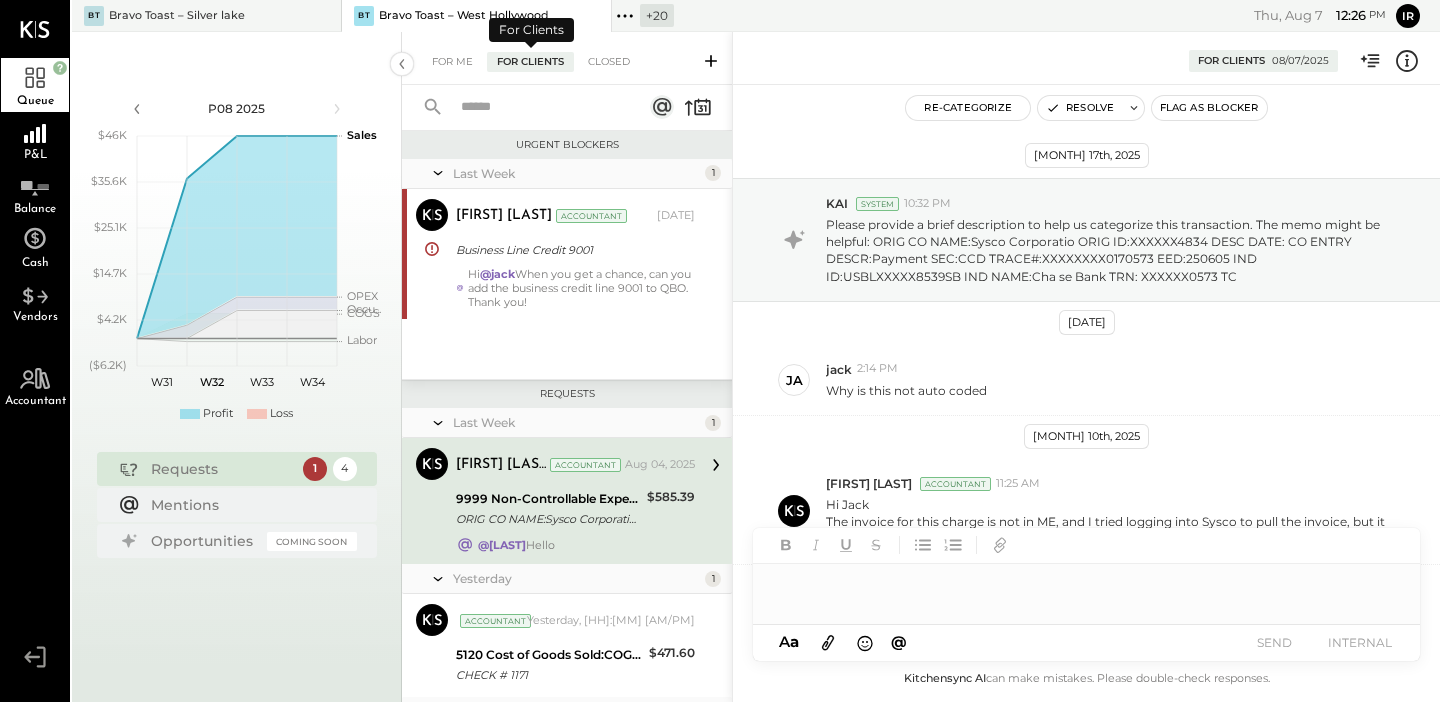 scroll, scrollTop: 84, scrollLeft: 0, axis: vertical 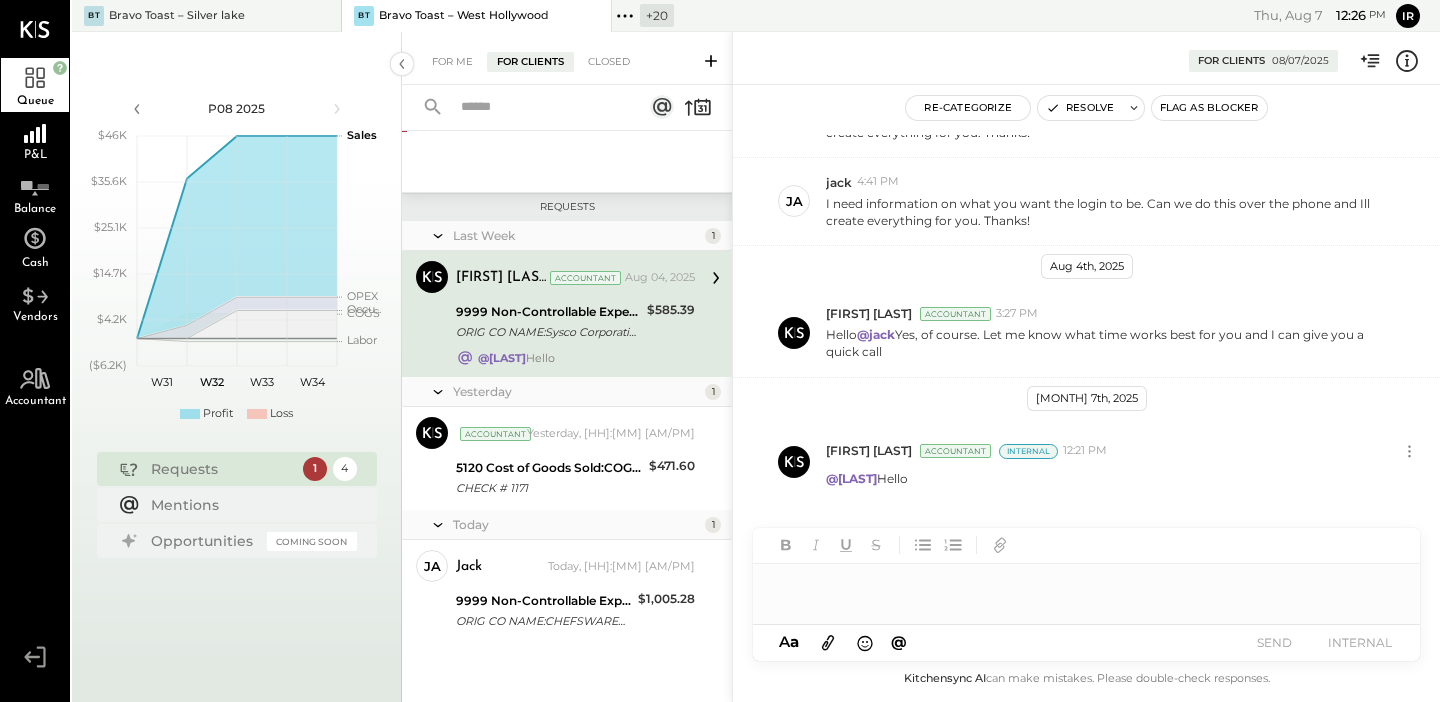 click on "ORIG CO NAME:Sysco Corporatio ORIG ID:XXXXXX4834 DESC DATE: CO ENTRY DESCR:Payment SEC:CCD TRACE#:XXXXXXXX0170573 EED:250605 IND ID:USBLXXXXX8539SB IND NAME:Cha se Bank TRN: XXXXXX0573 TC" at bounding box center [548, 332] 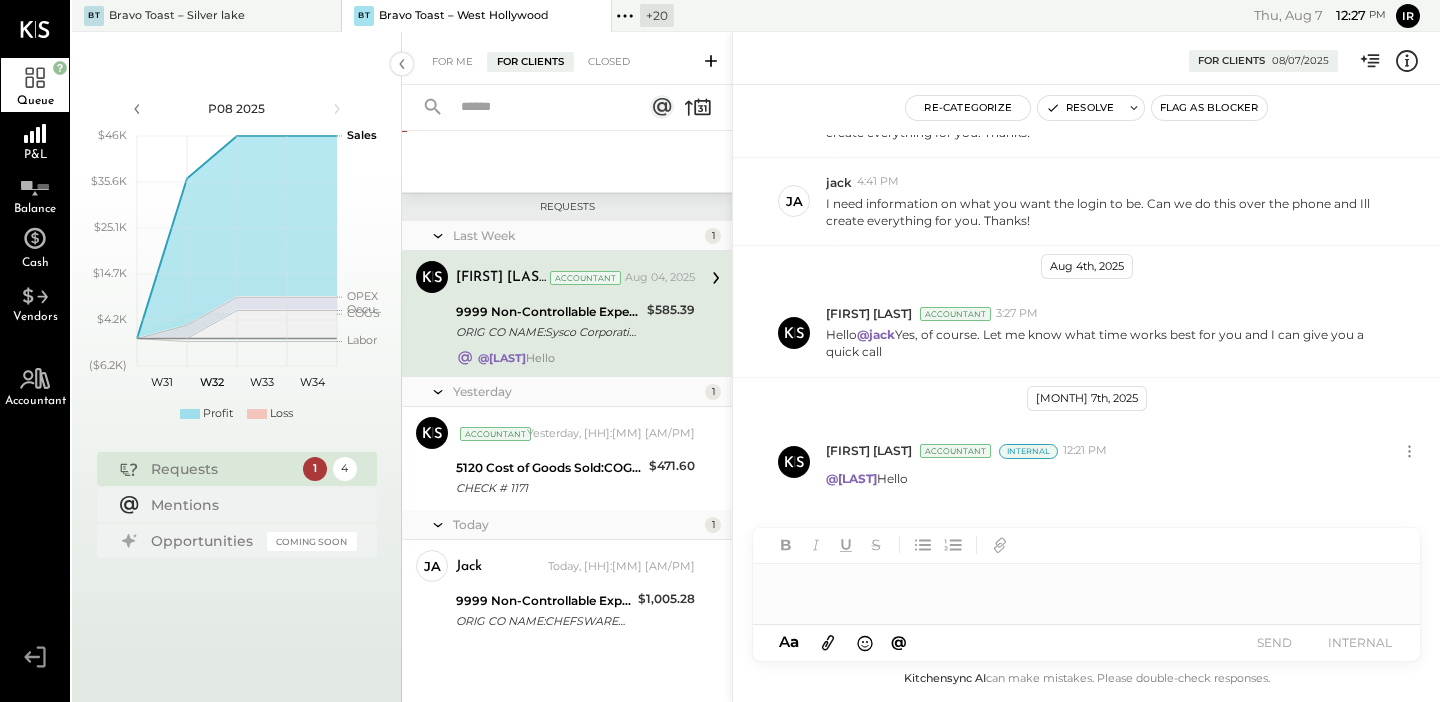type 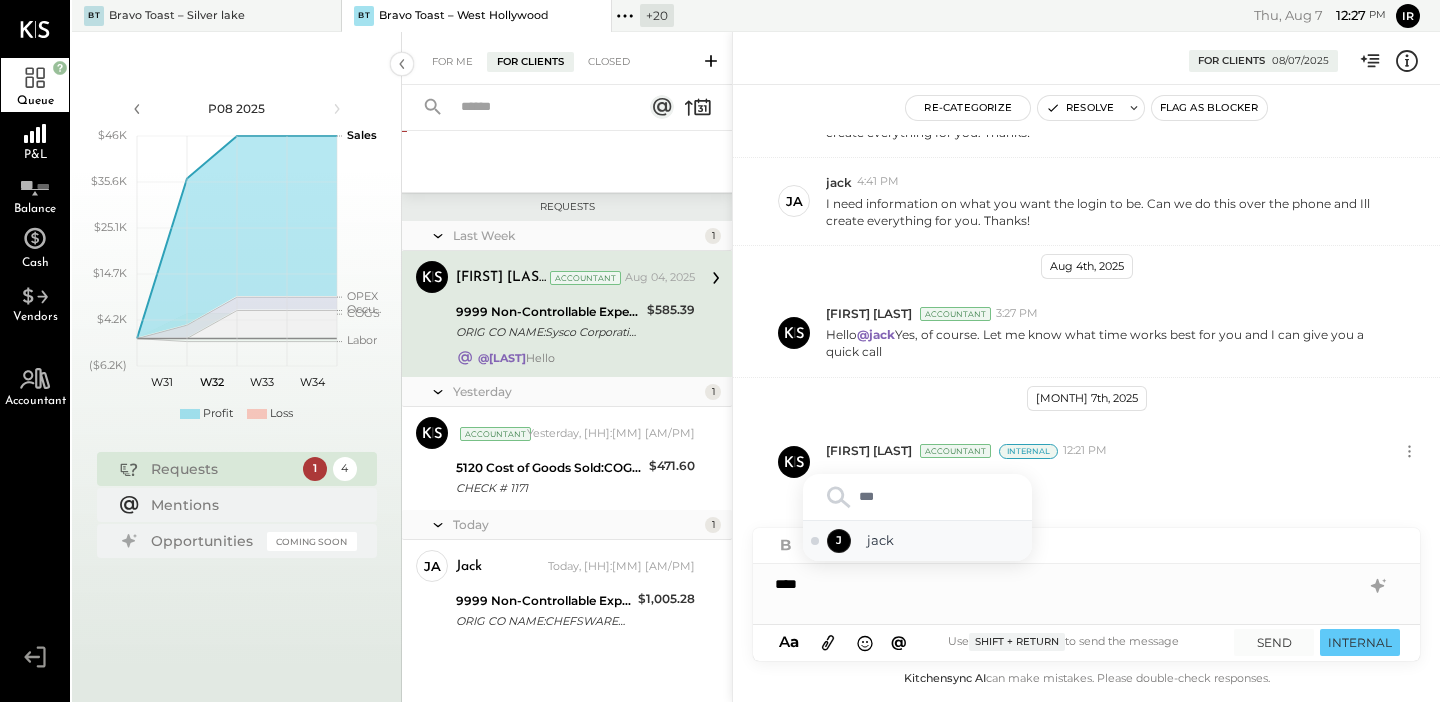 click on "jack" at bounding box center (945, 540) 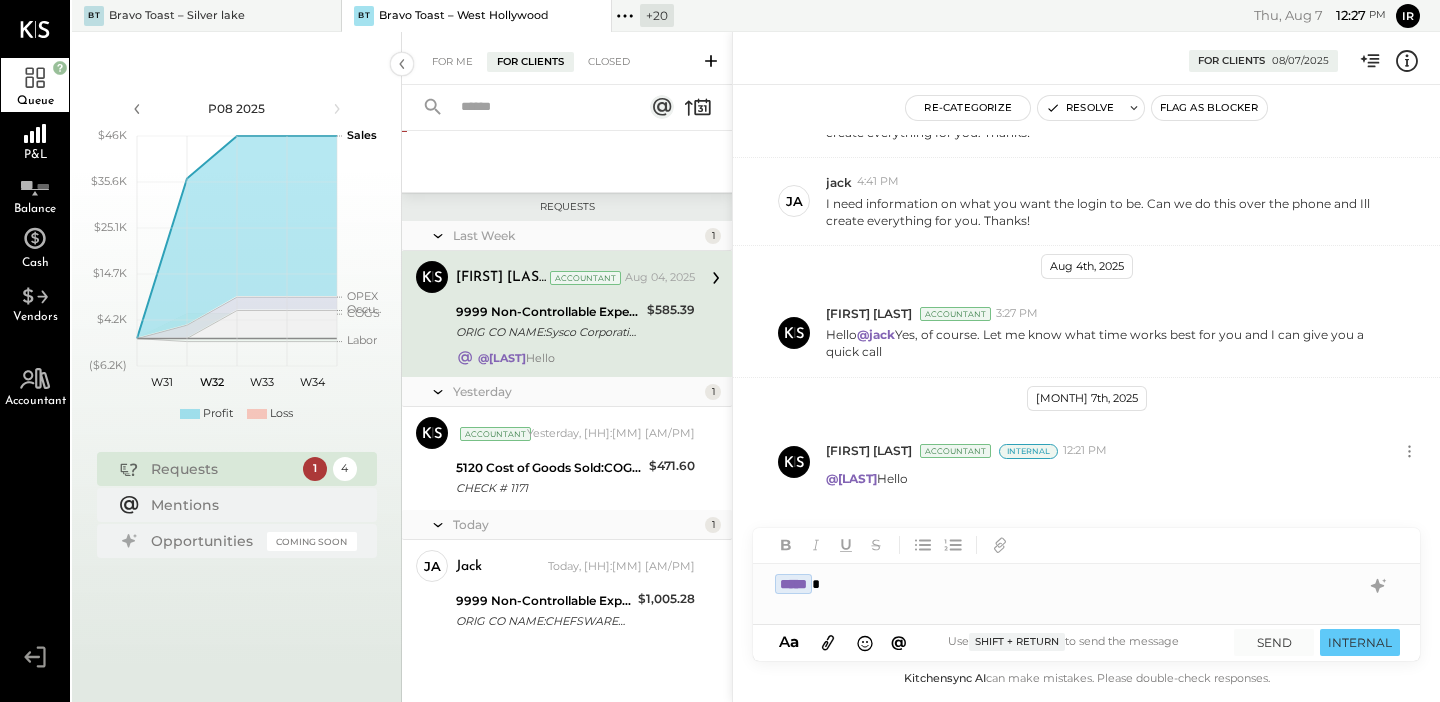 type on "****" 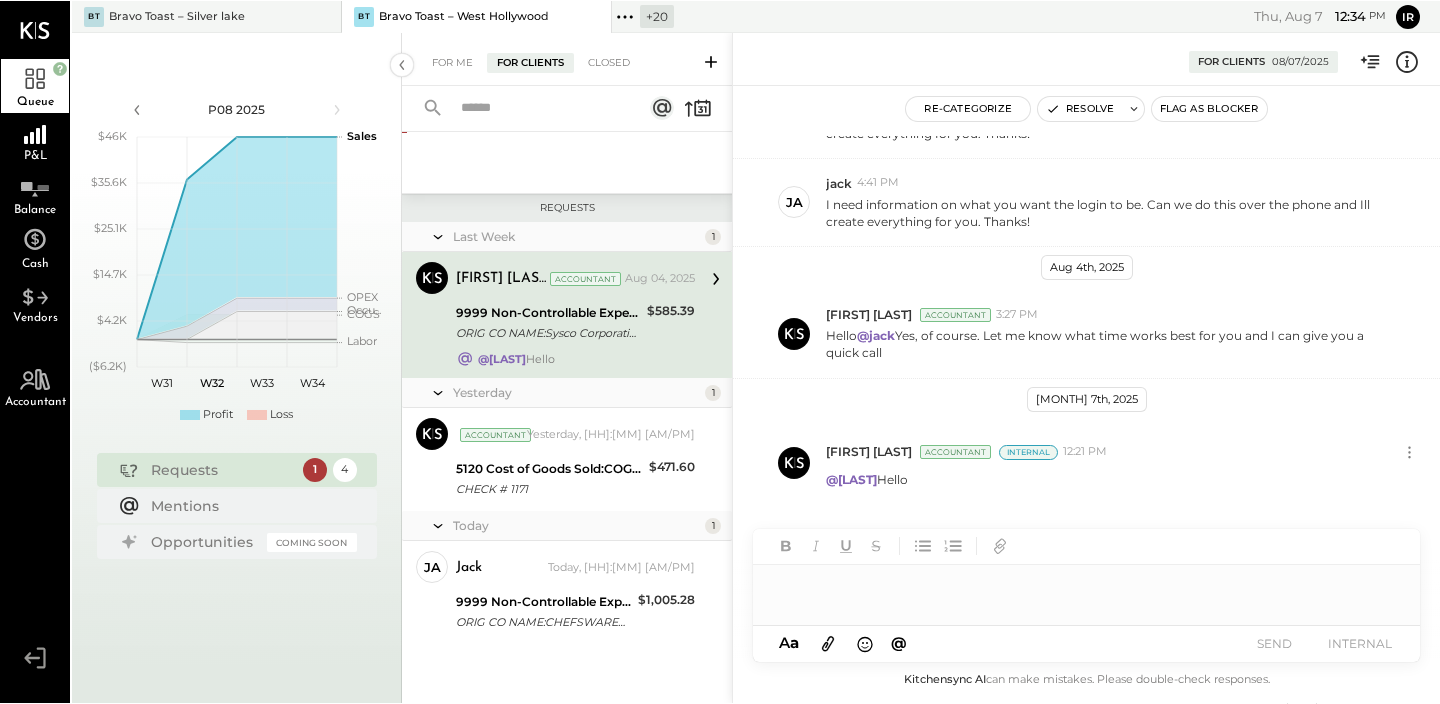 scroll, scrollTop: 185, scrollLeft: 0, axis: vertical 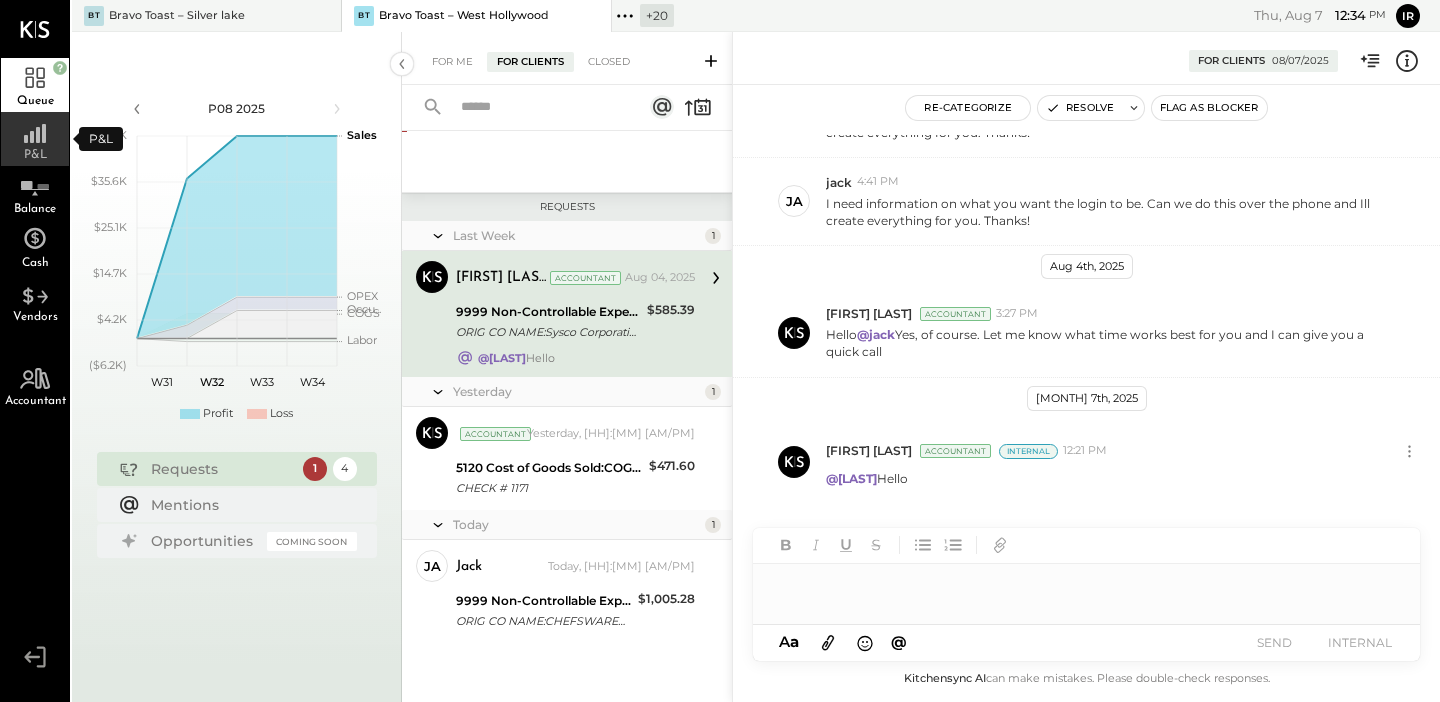 click on "P&L" at bounding box center [35, 155] 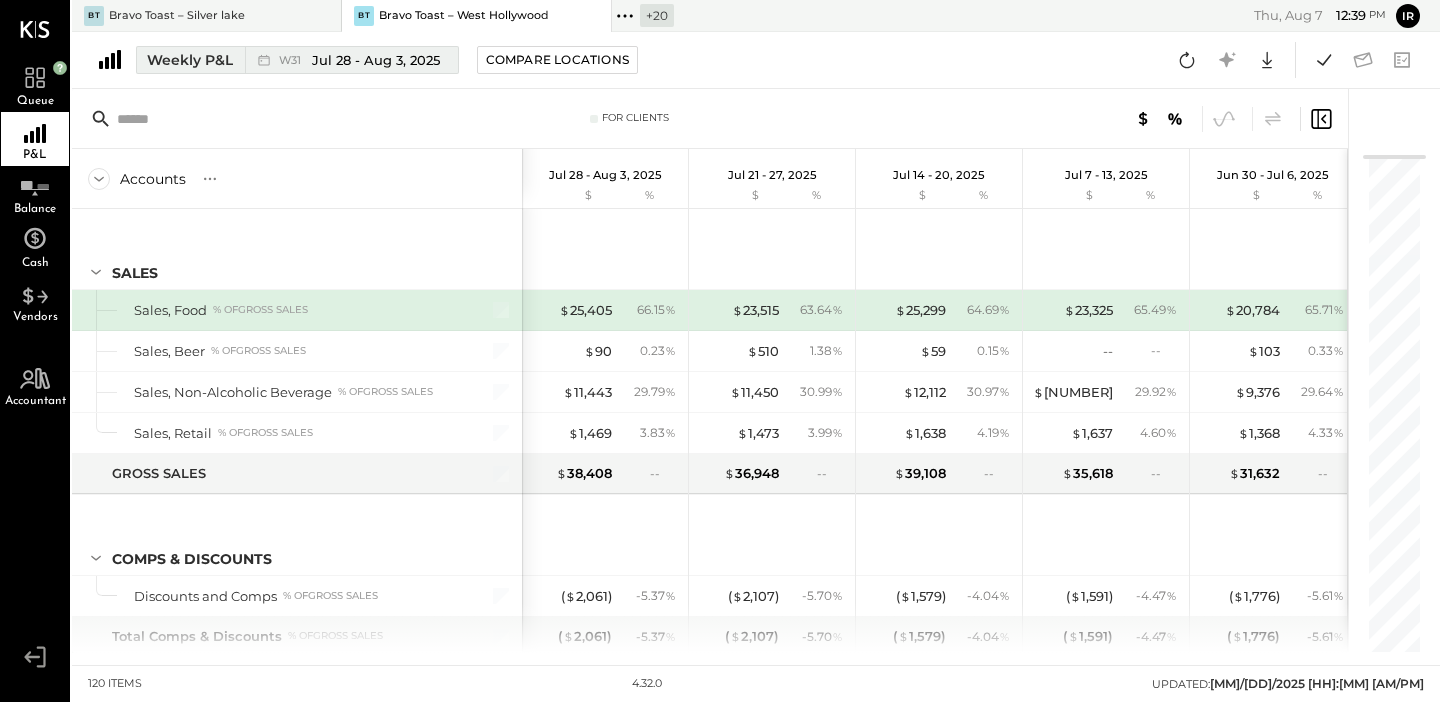 click 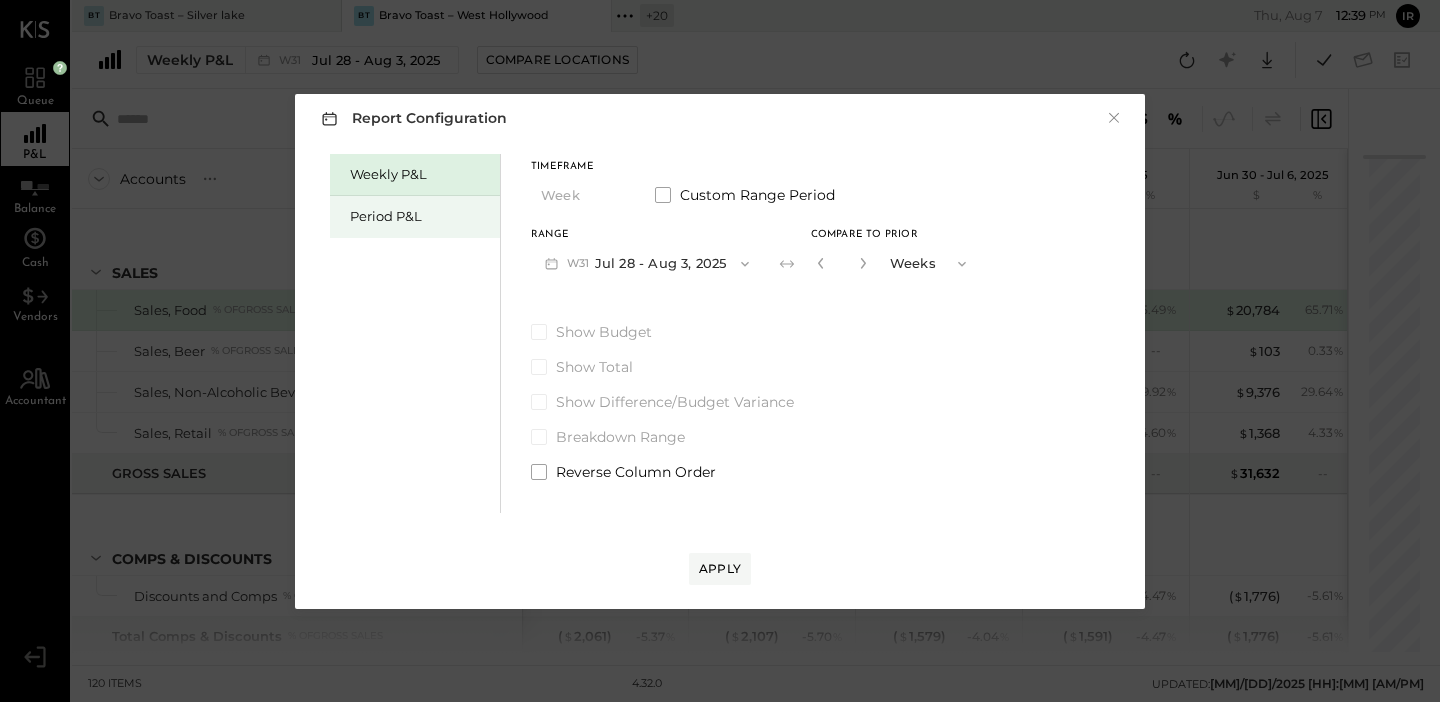 click on "Period P&L" at bounding box center (420, 216) 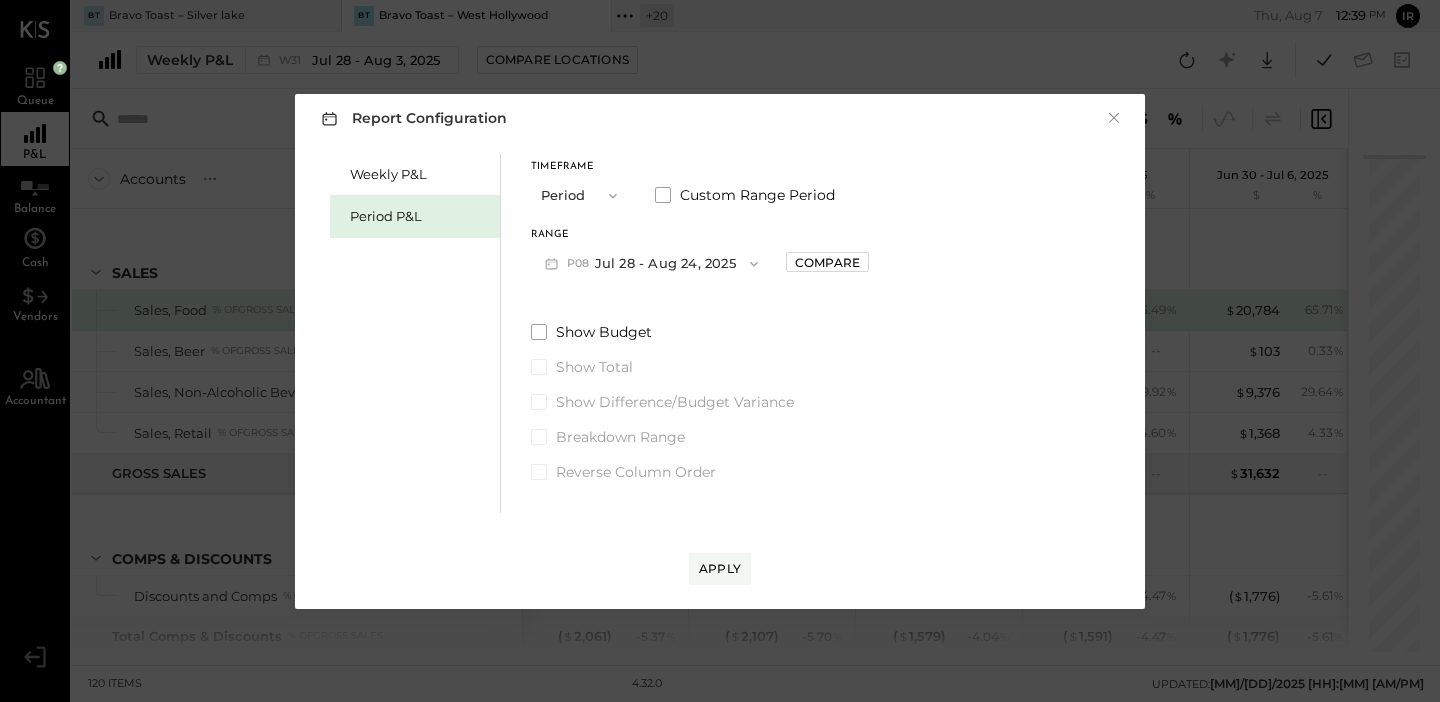 click on "P08 Jul 28 - Aug 24, 2025" at bounding box center [651, 263] 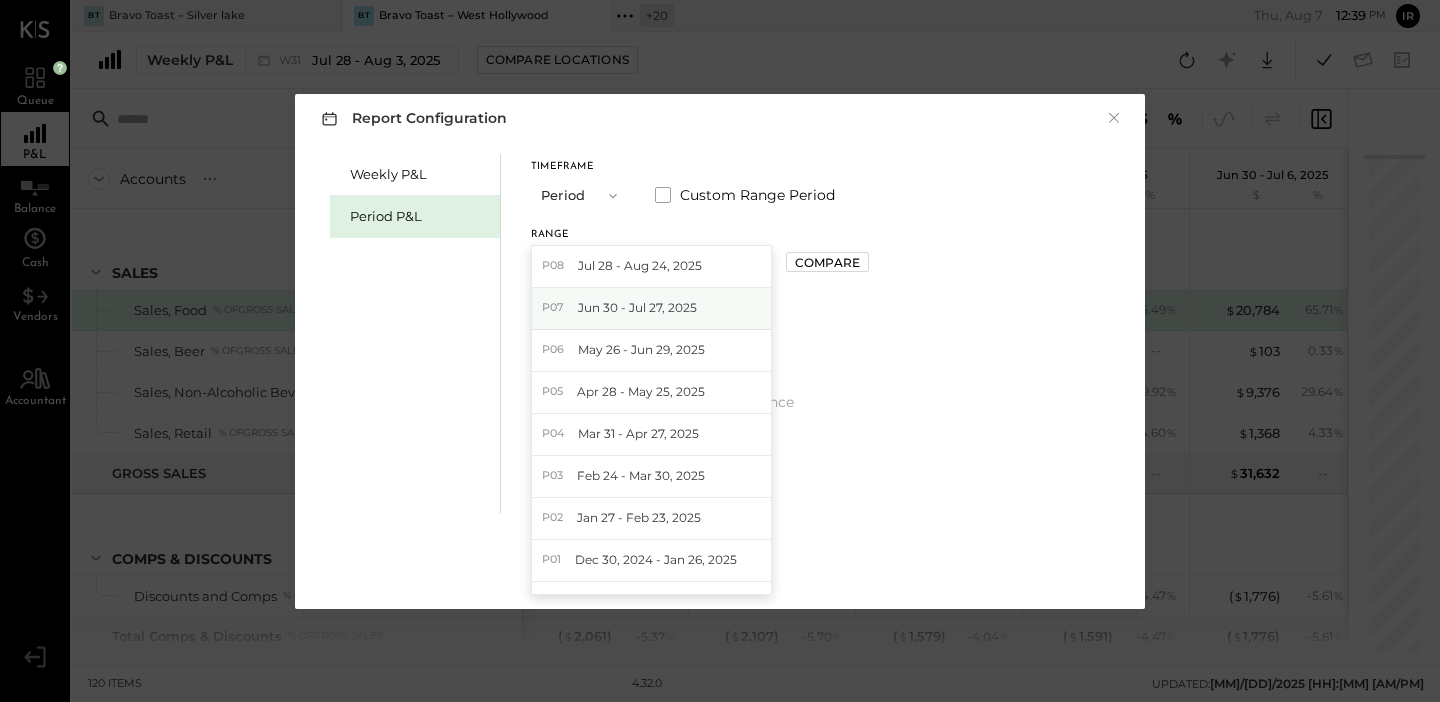 click on "Jun 30 - Jul 27, 2025" at bounding box center [637, 307] 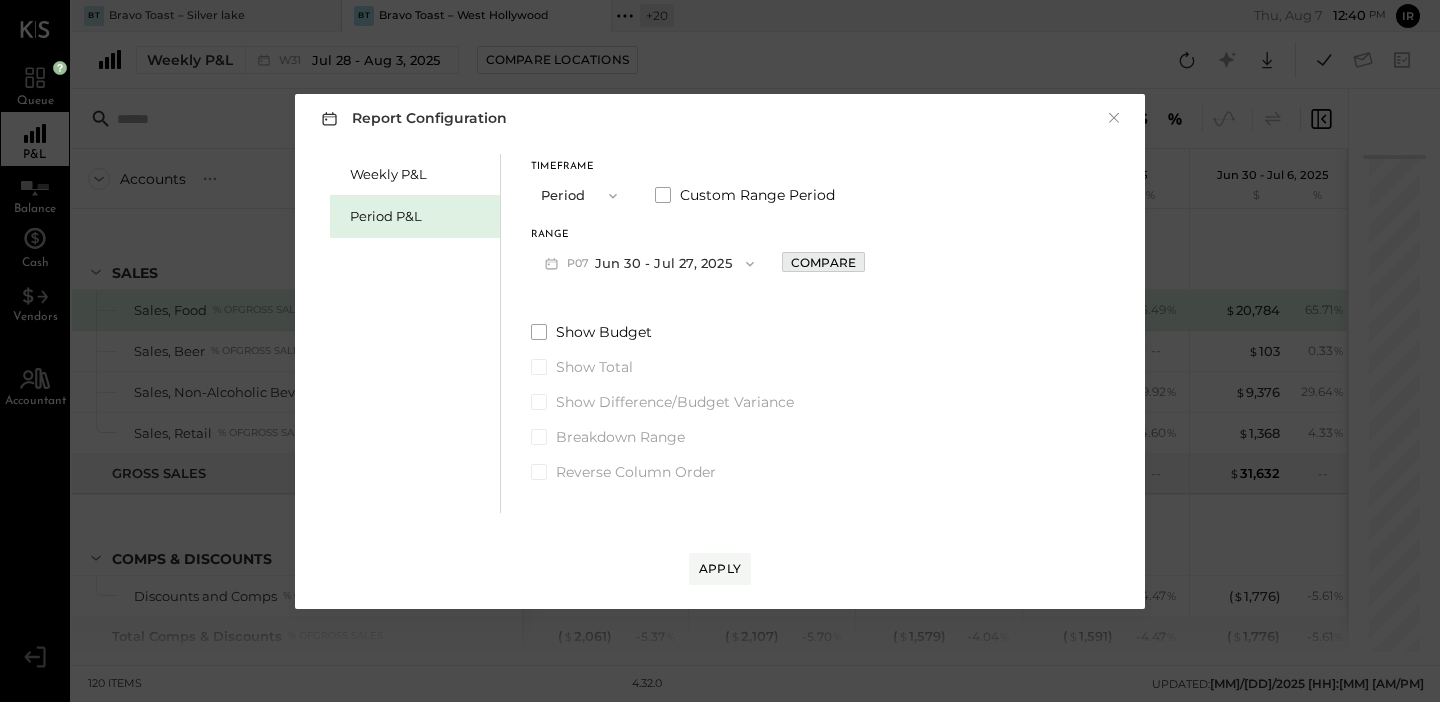 click on "Compare" at bounding box center [823, 262] 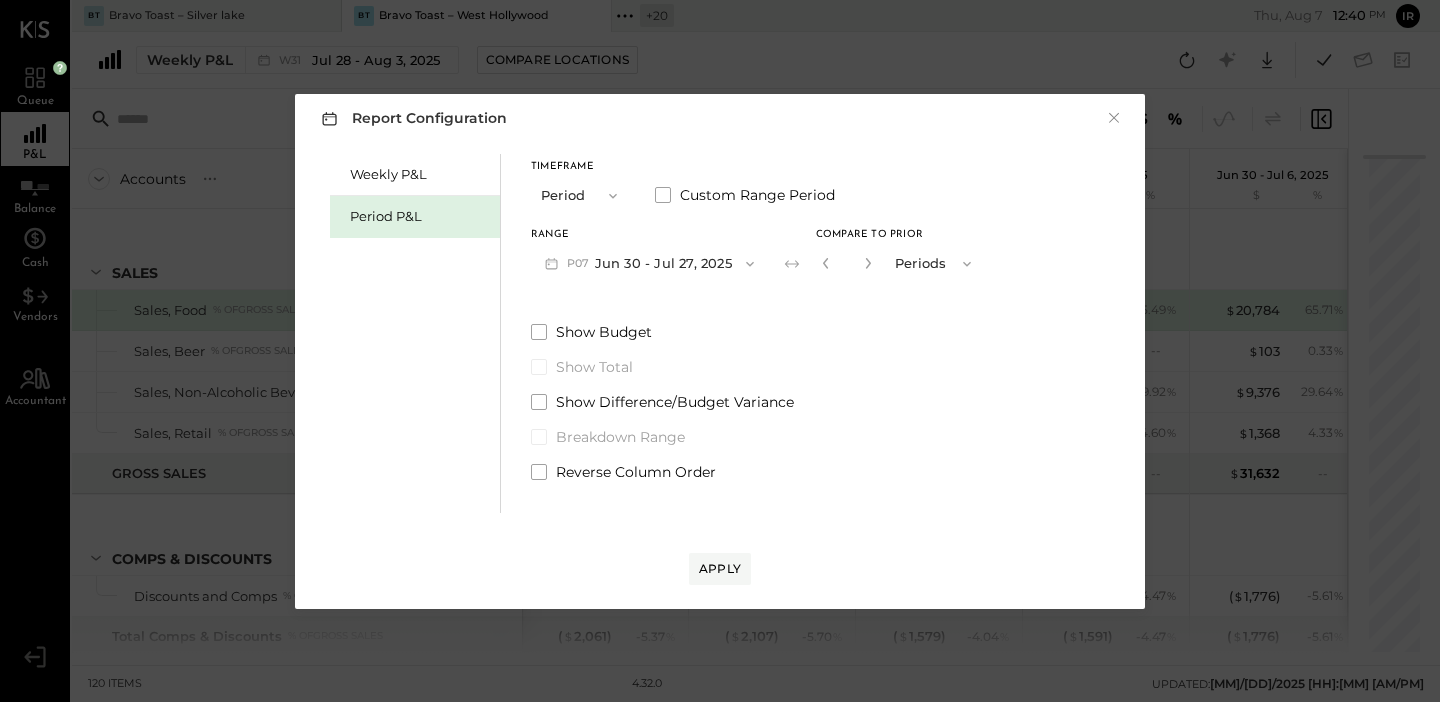 click at bounding box center (868, 263) 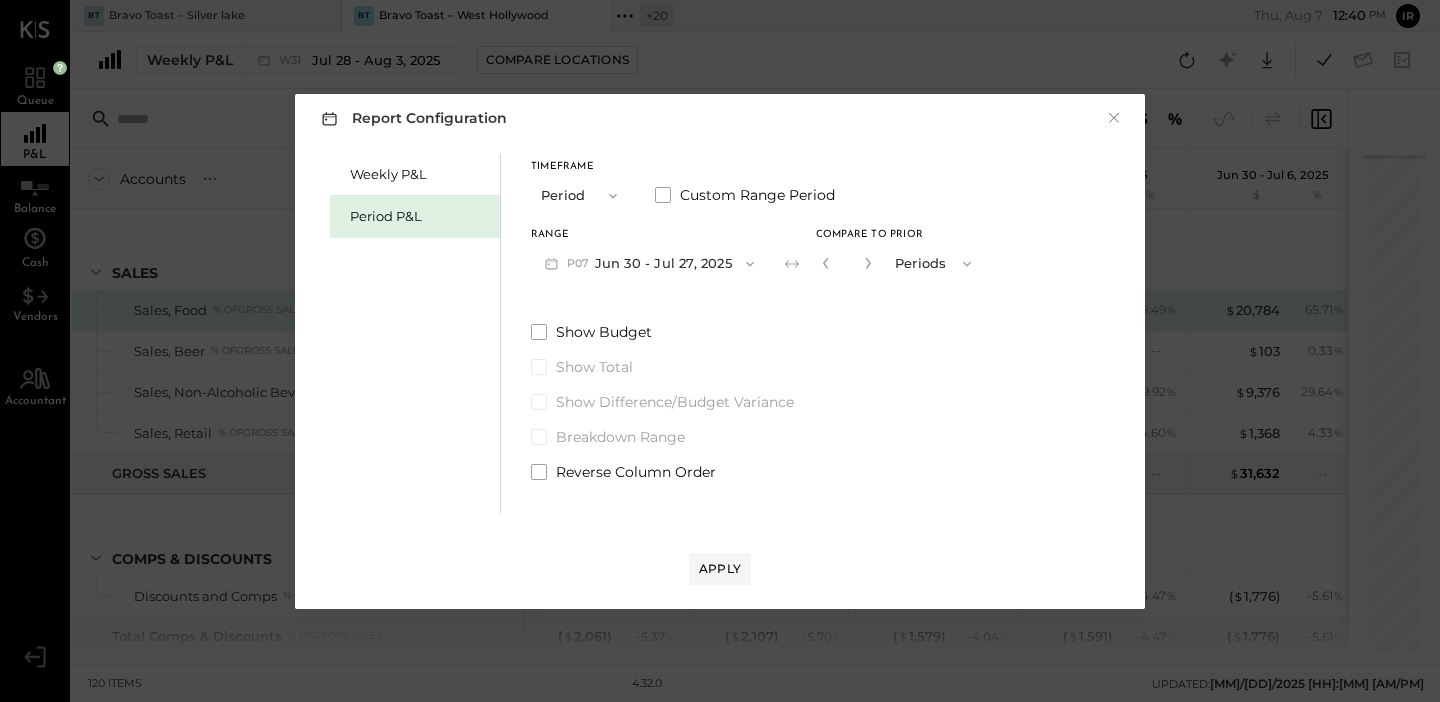 click at bounding box center [868, 263] 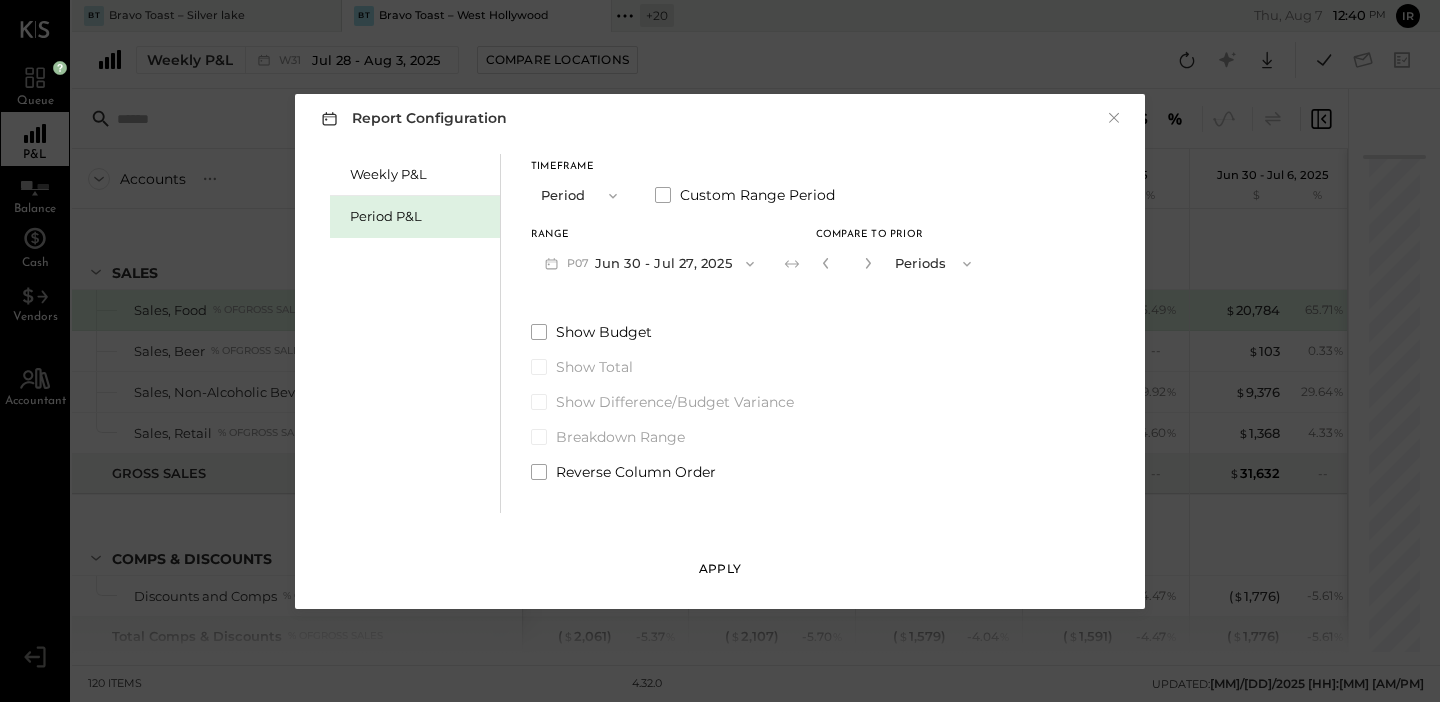 click on "Apply" at bounding box center (720, 568) 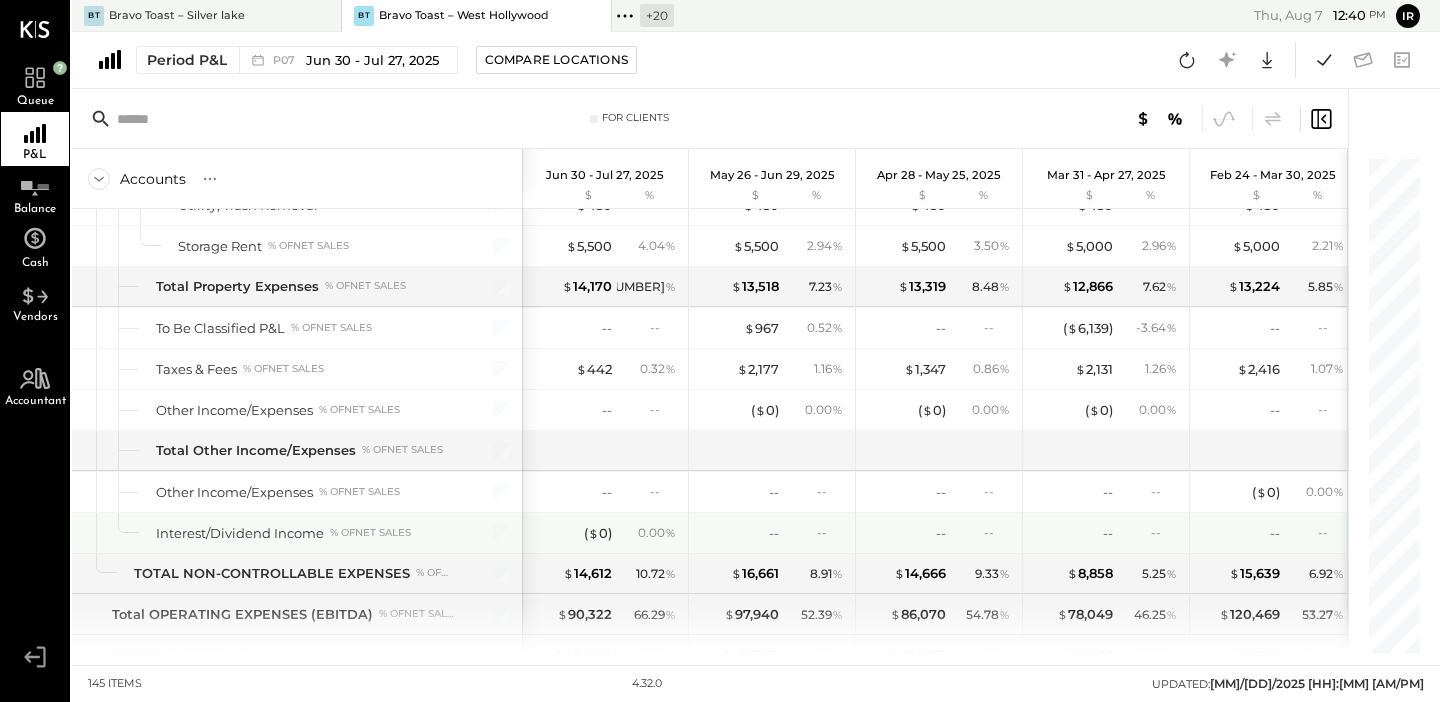scroll, scrollTop: 4485, scrollLeft: 0, axis: vertical 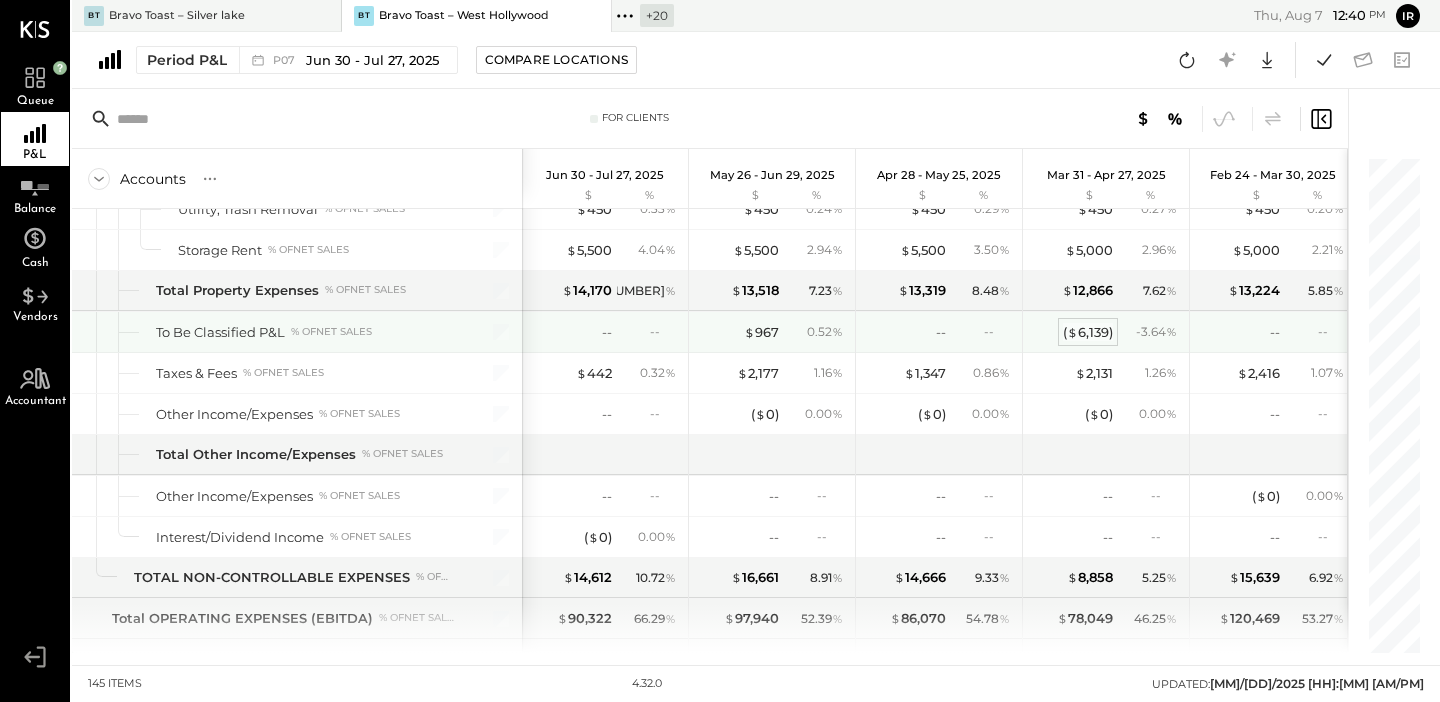 click on "( $ 6,139 )" at bounding box center (1088, 332) 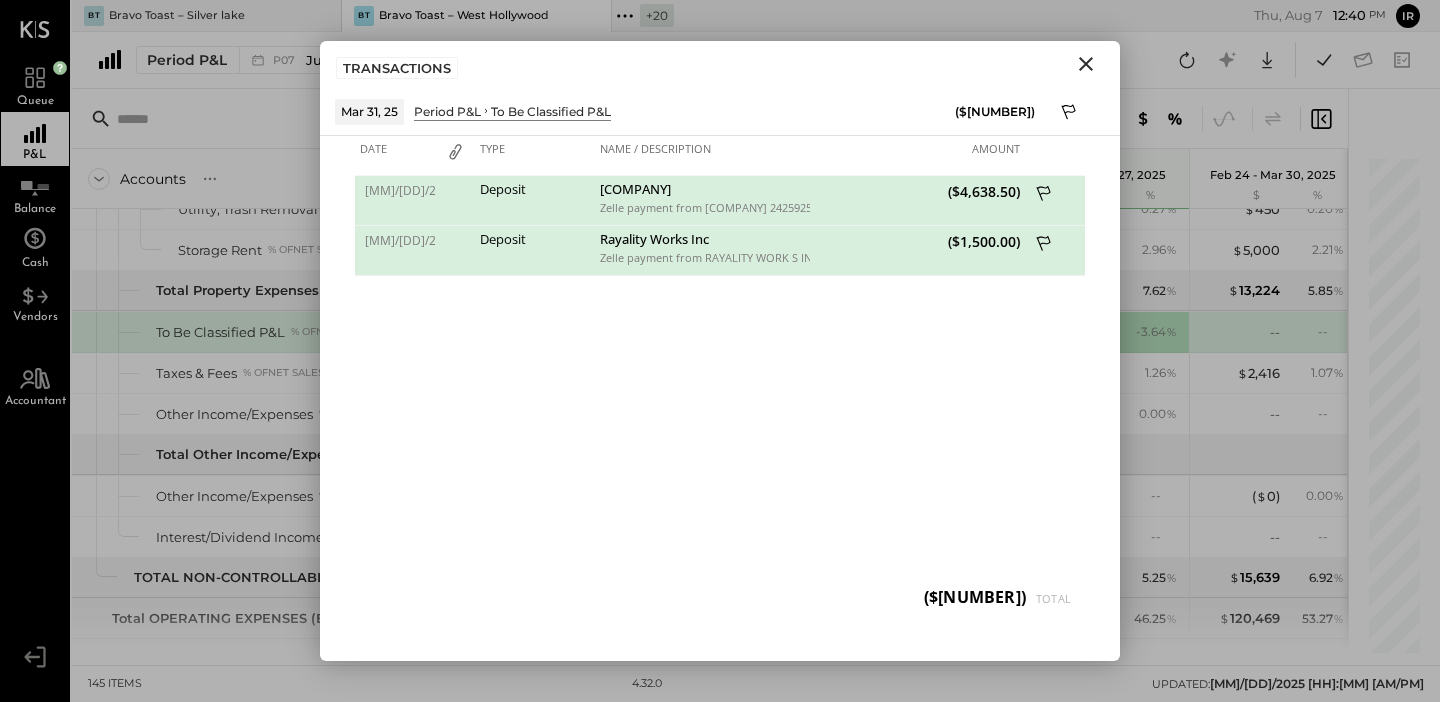 click 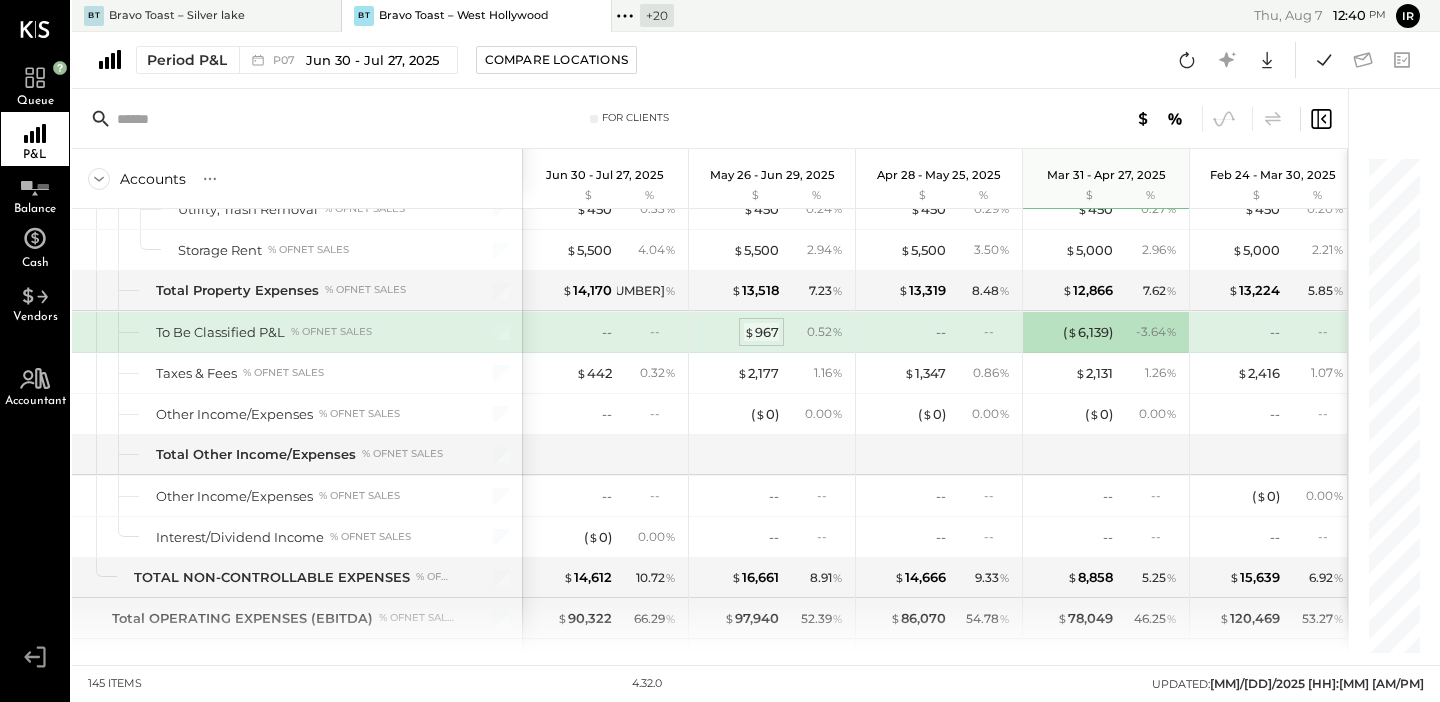 click on "$ 967" at bounding box center (761, 332) 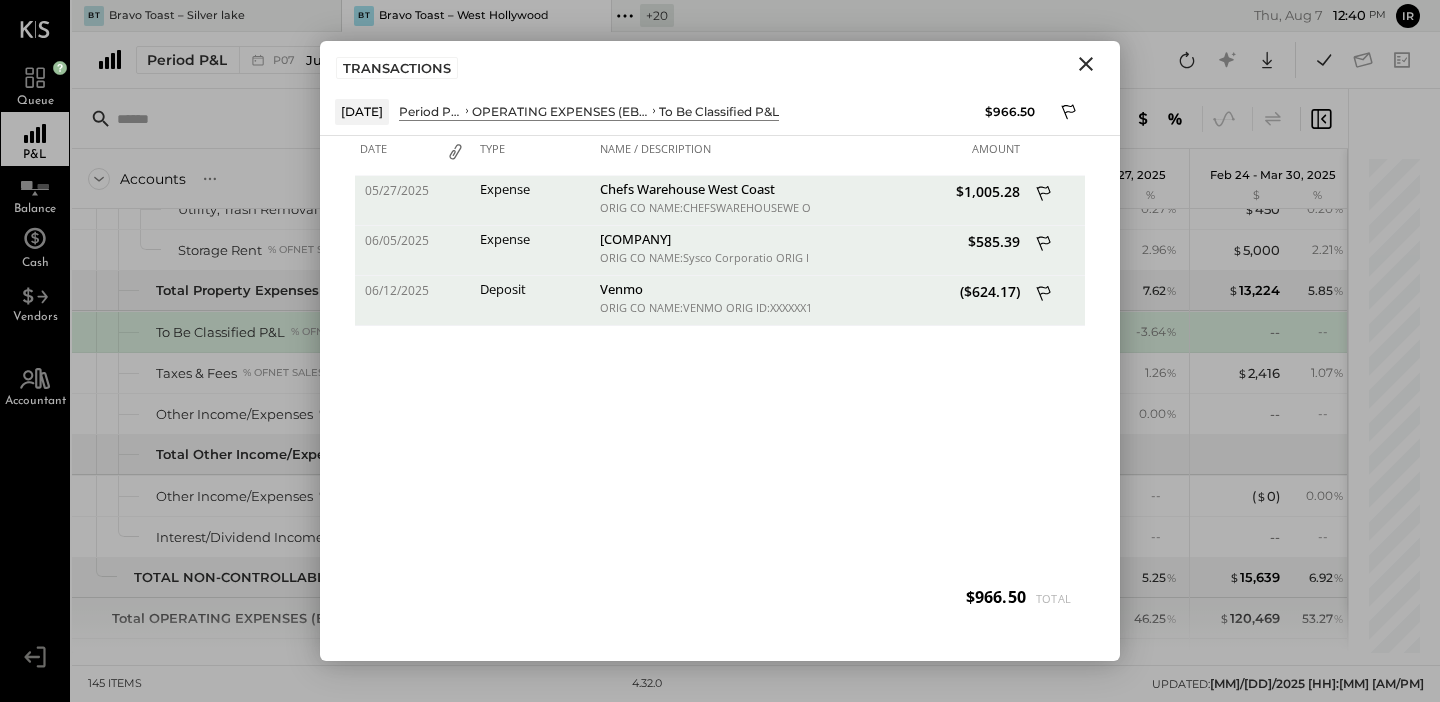 click 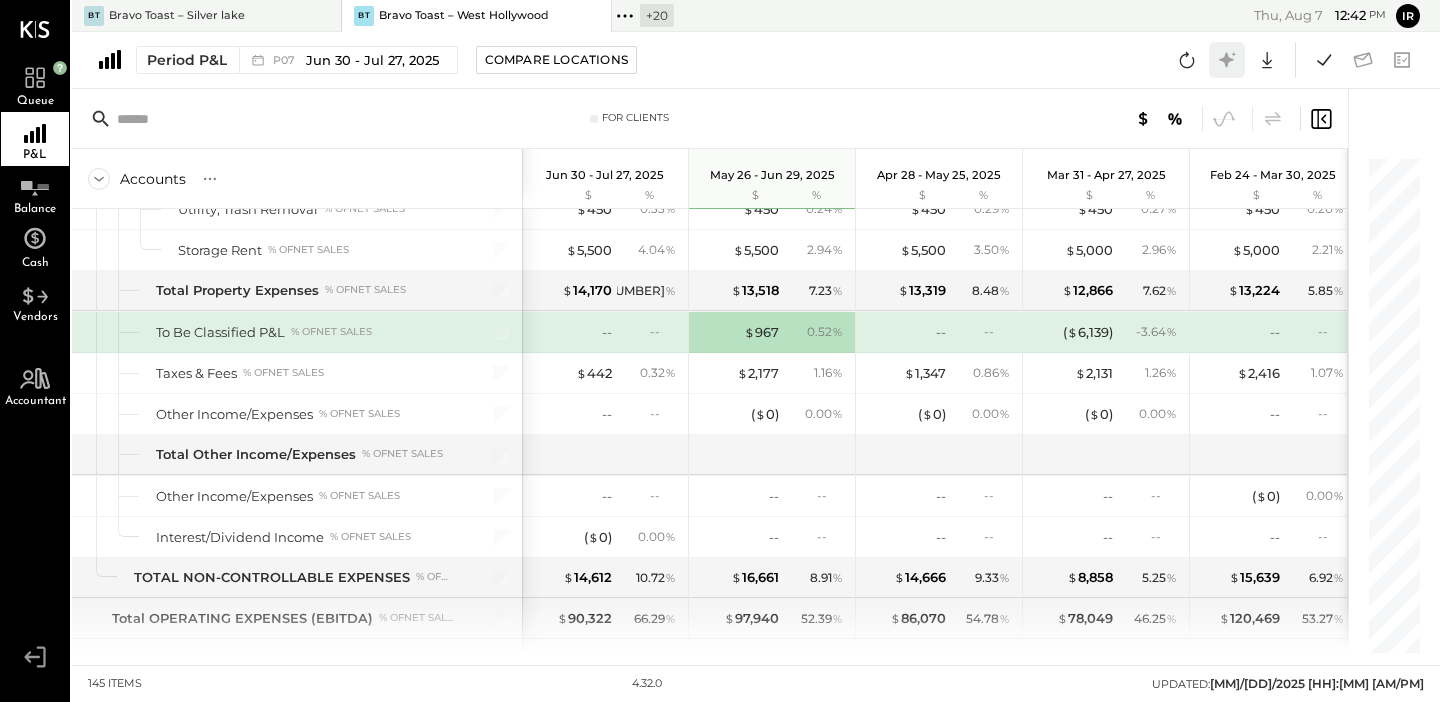 click 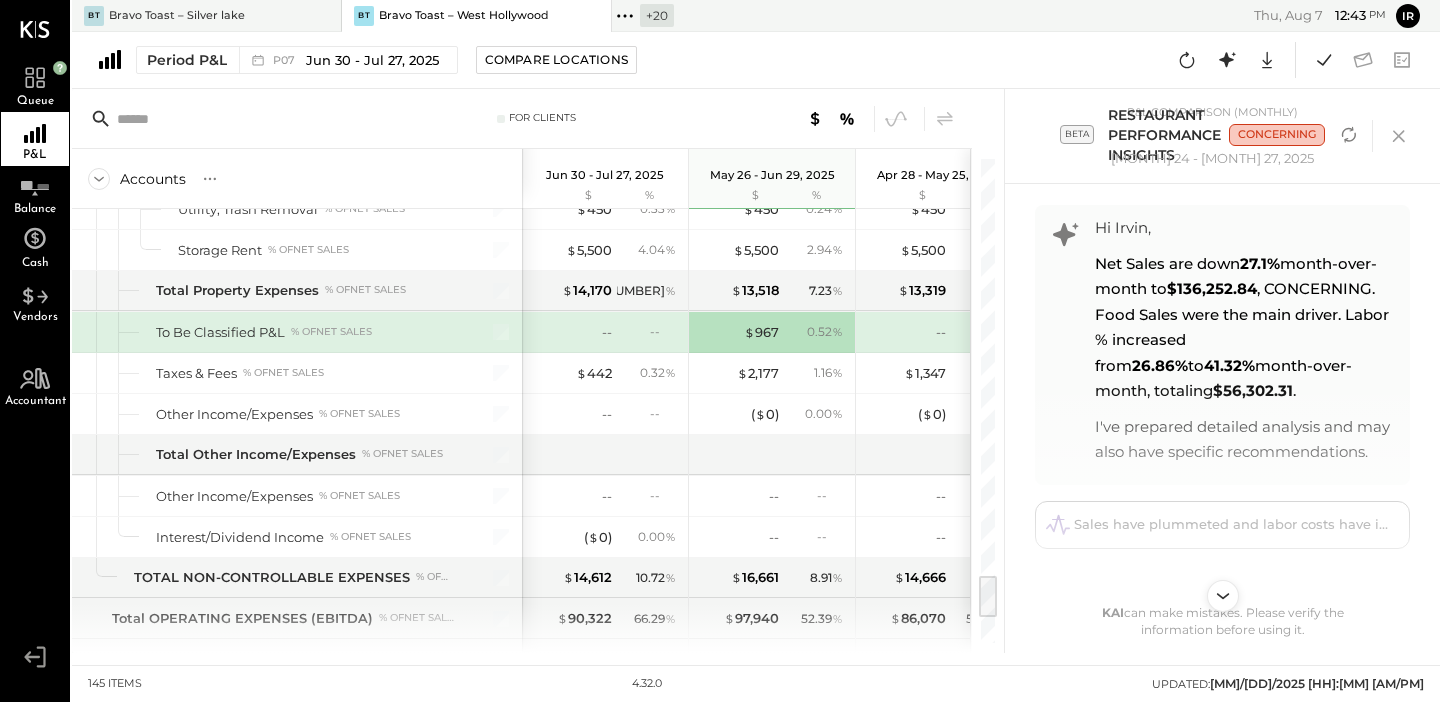 scroll, scrollTop: 0, scrollLeft: 0, axis: both 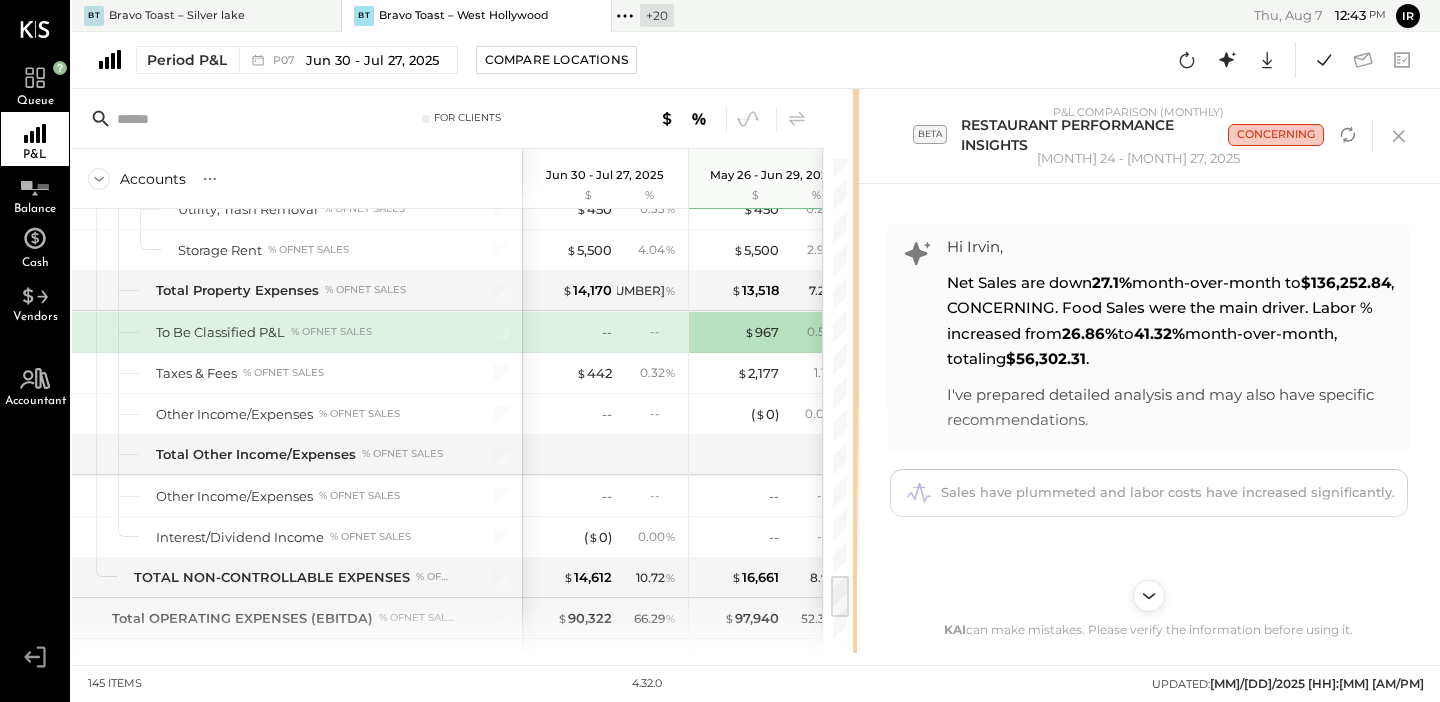 drag, startPoint x: 1003, startPoint y: 283, endPoint x: 860, endPoint y: 297, distance: 143.68369 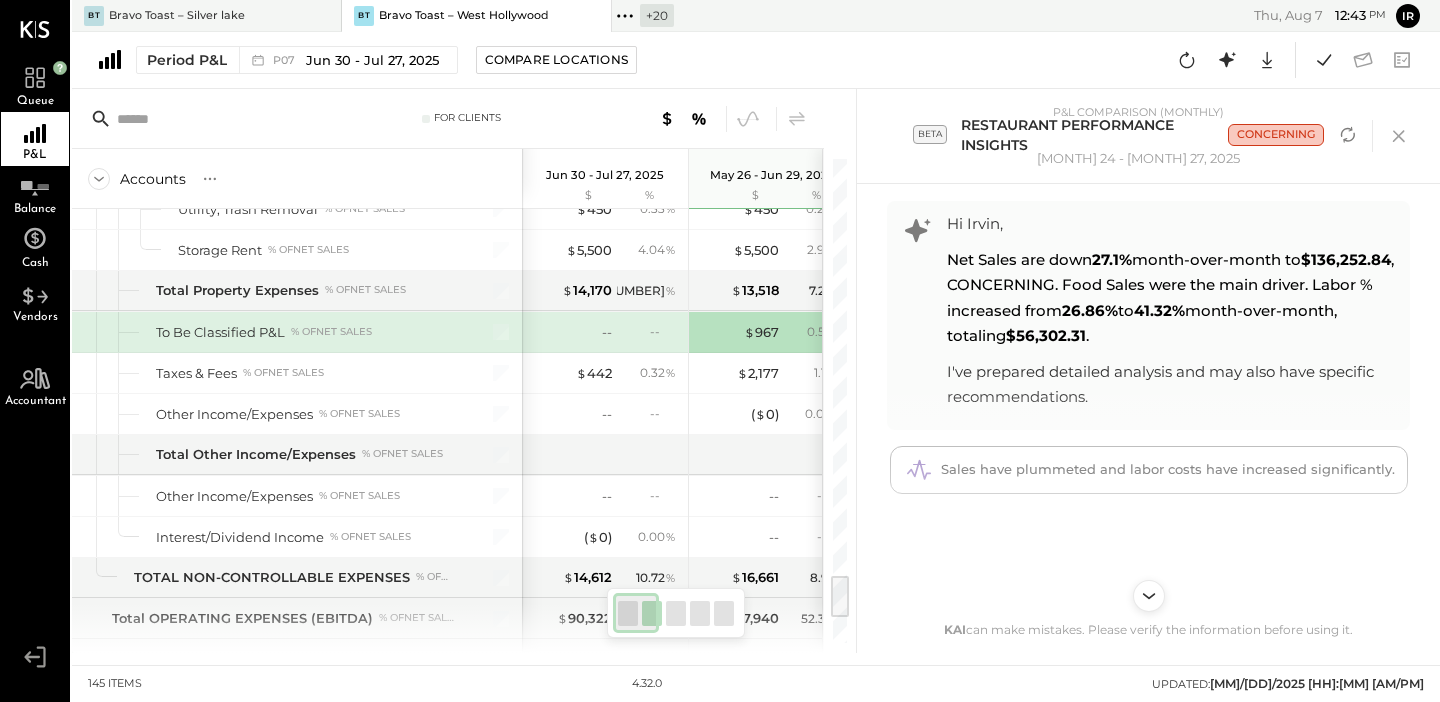 scroll, scrollTop: 0, scrollLeft: 0, axis: both 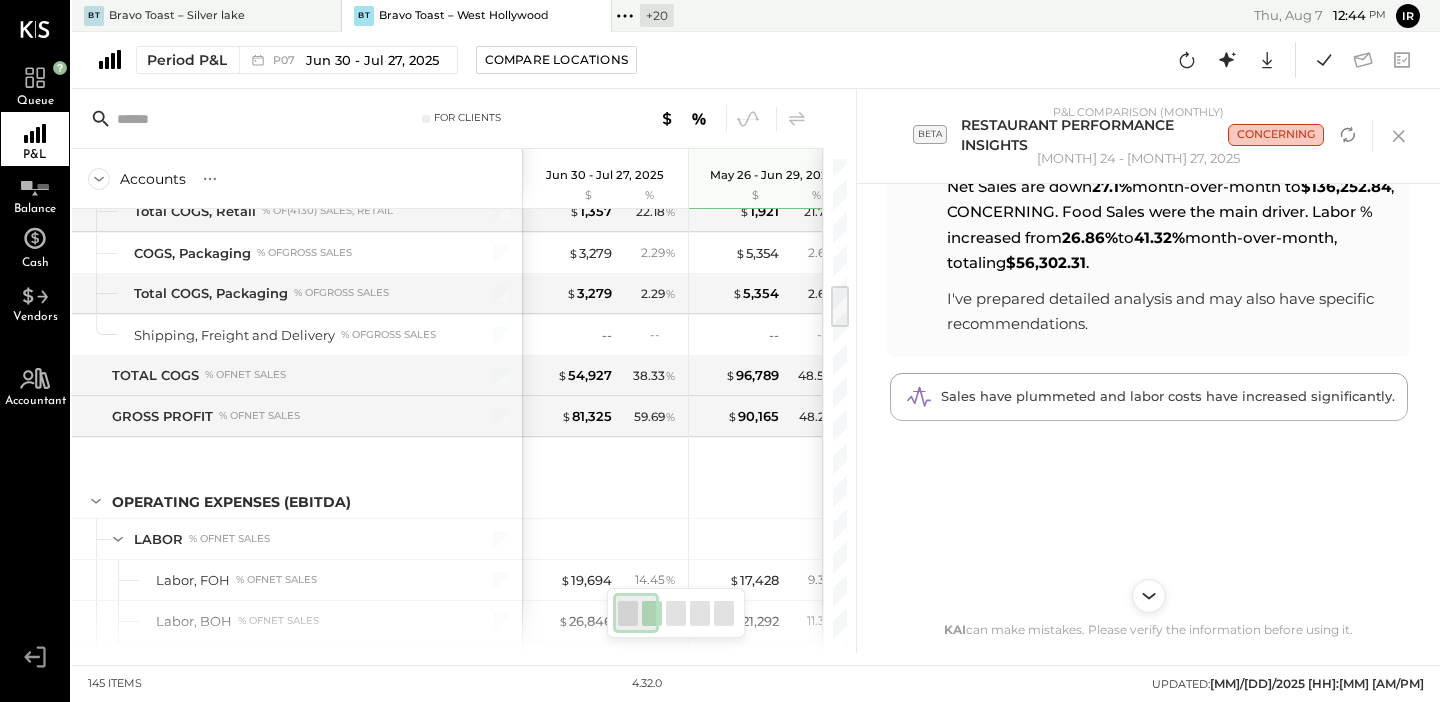 click 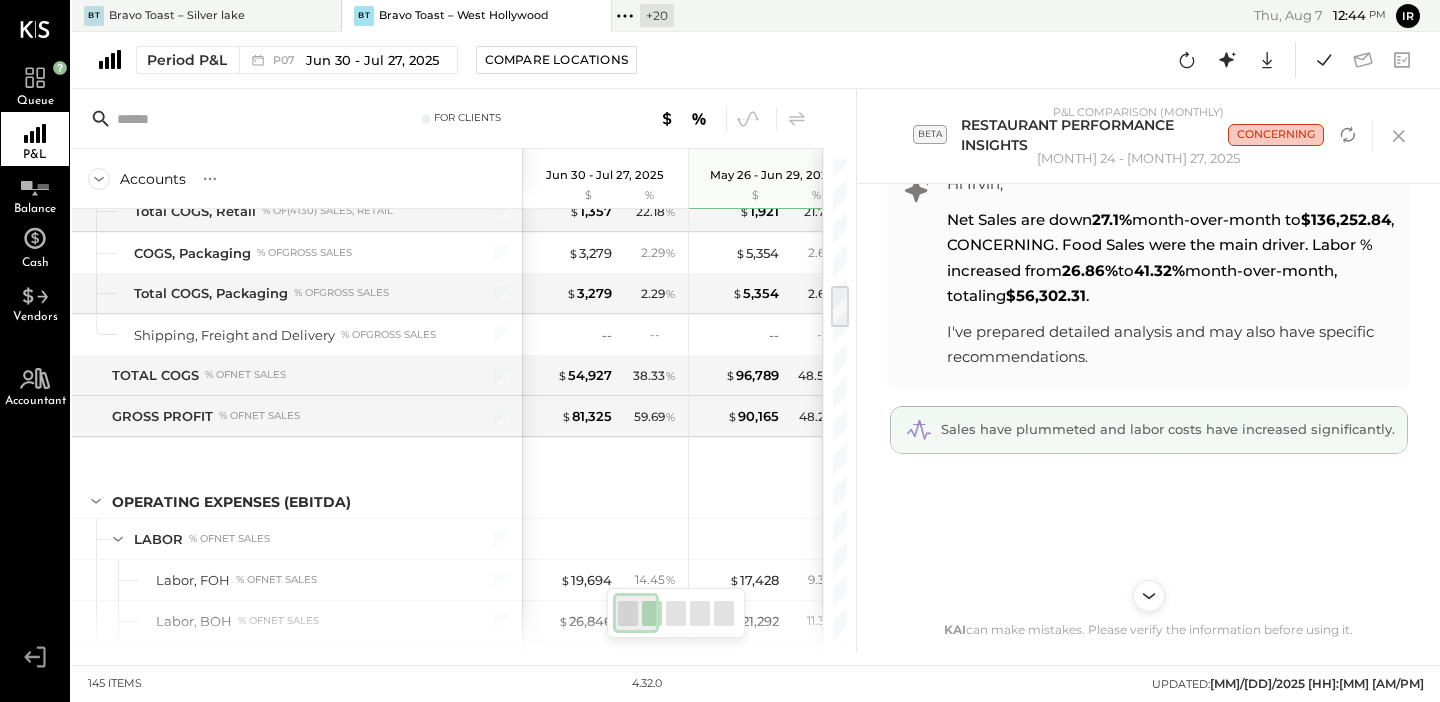 click on "Sales have plummeted and labor costs have increased significantly." at bounding box center [1149, 430] 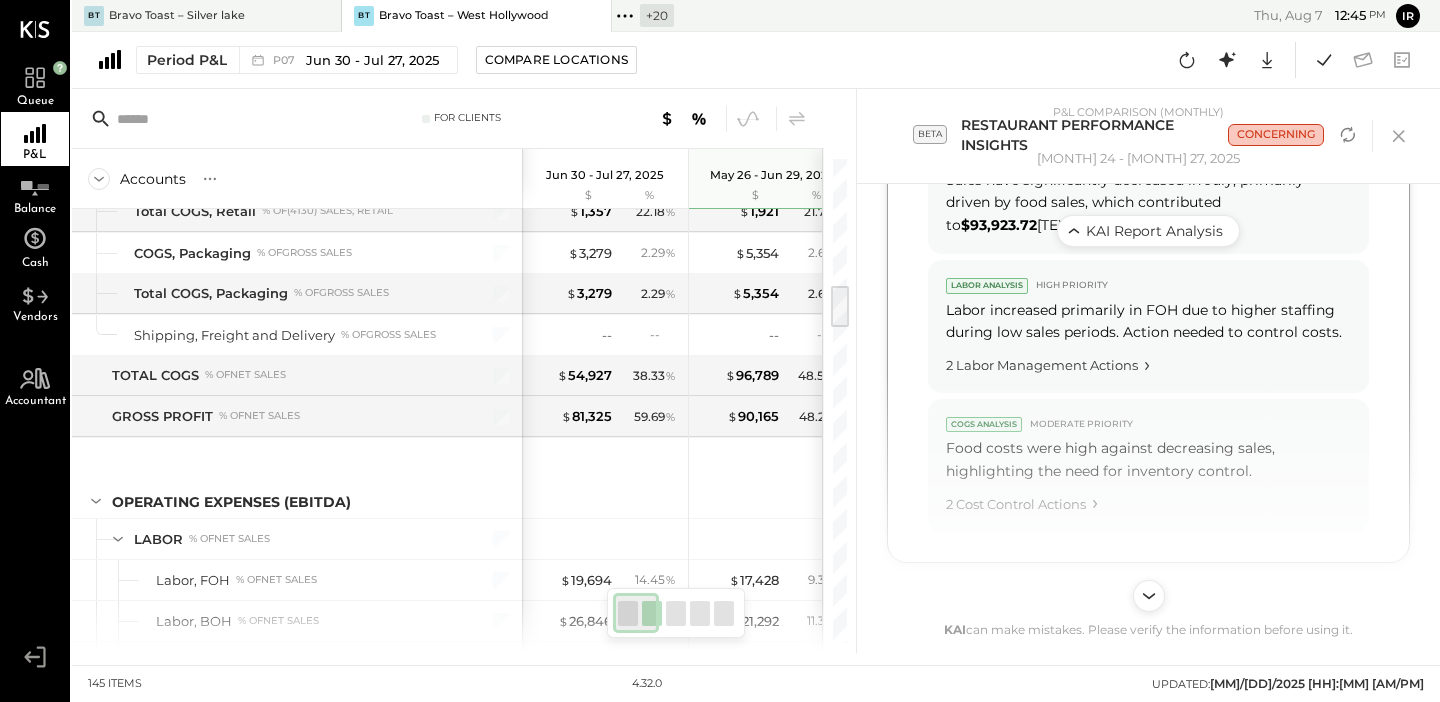 scroll, scrollTop: 1313, scrollLeft: 0, axis: vertical 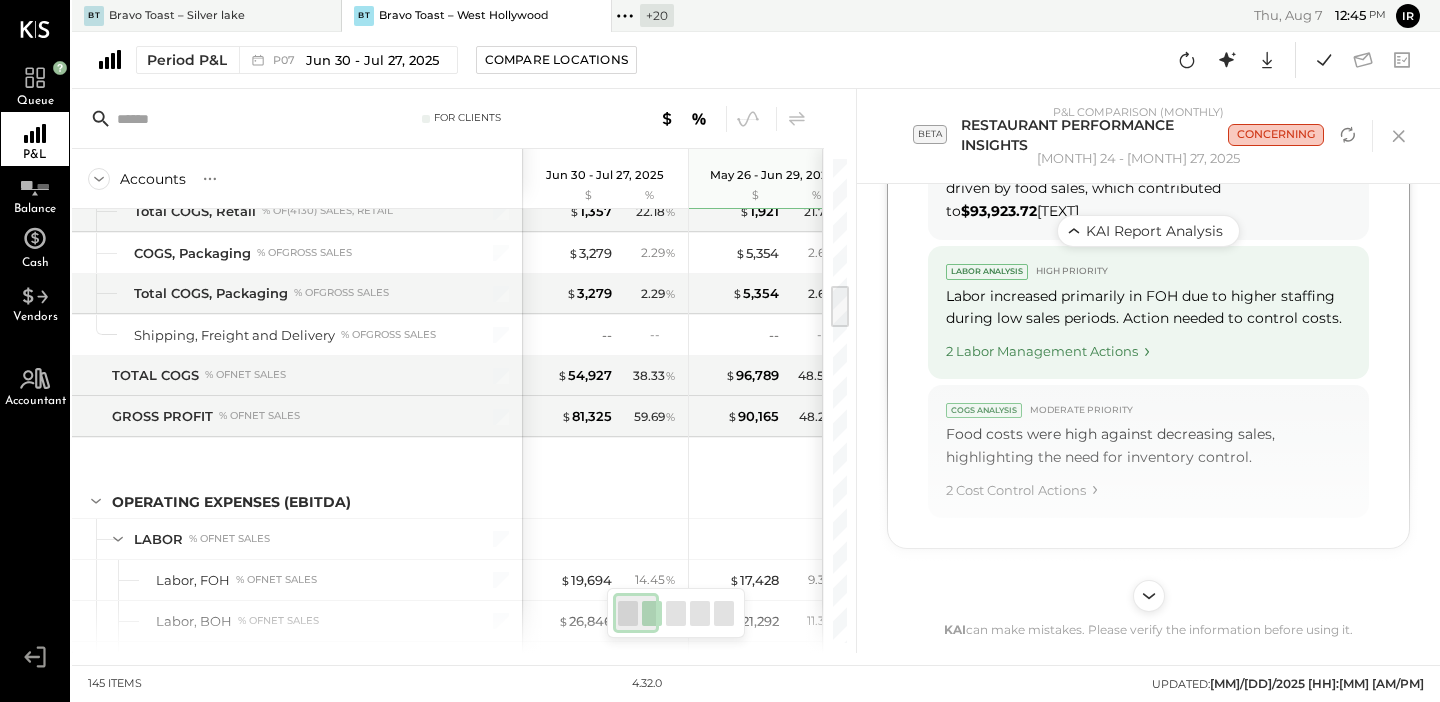 click on "2 Labor Management Actions" at bounding box center (1148, 347) 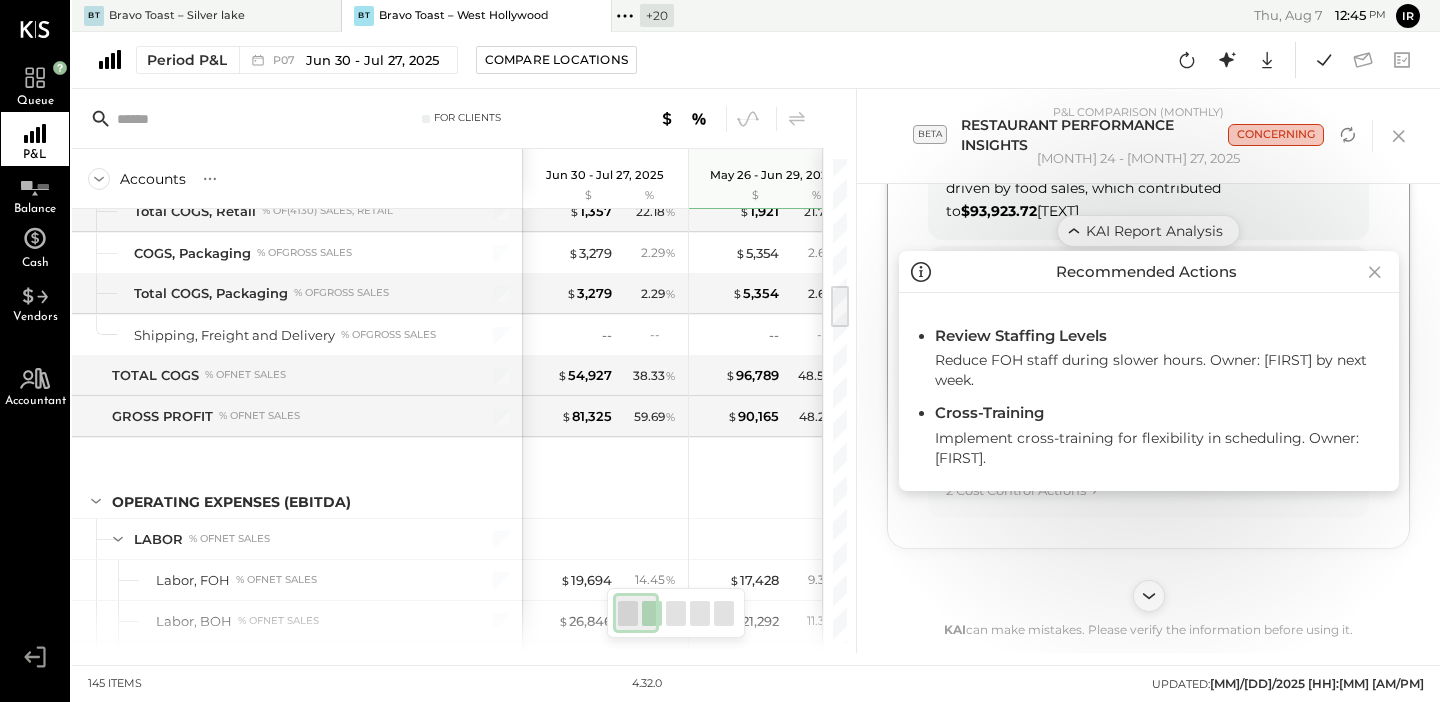 click 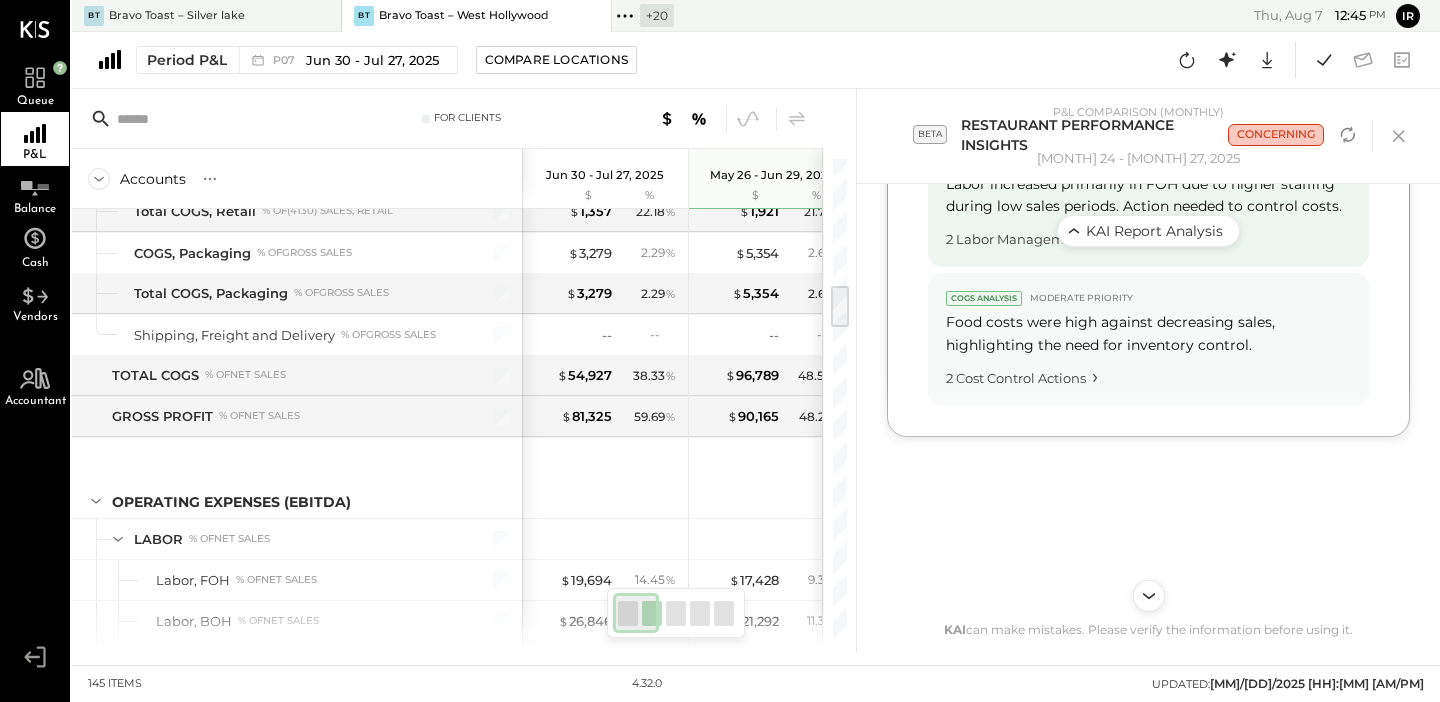 scroll, scrollTop: 1420, scrollLeft: 0, axis: vertical 